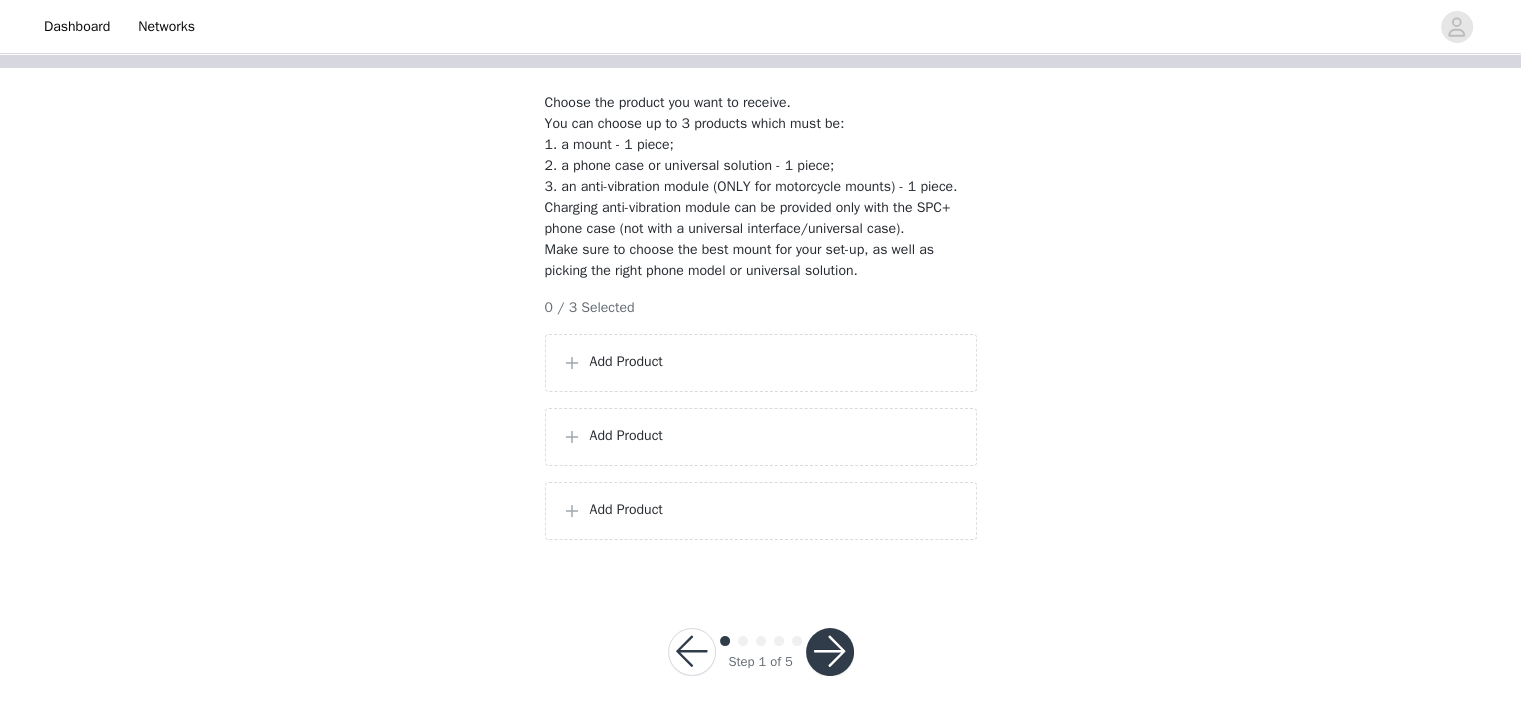 scroll, scrollTop: 143, scrollLeft: 0, axis: vertical 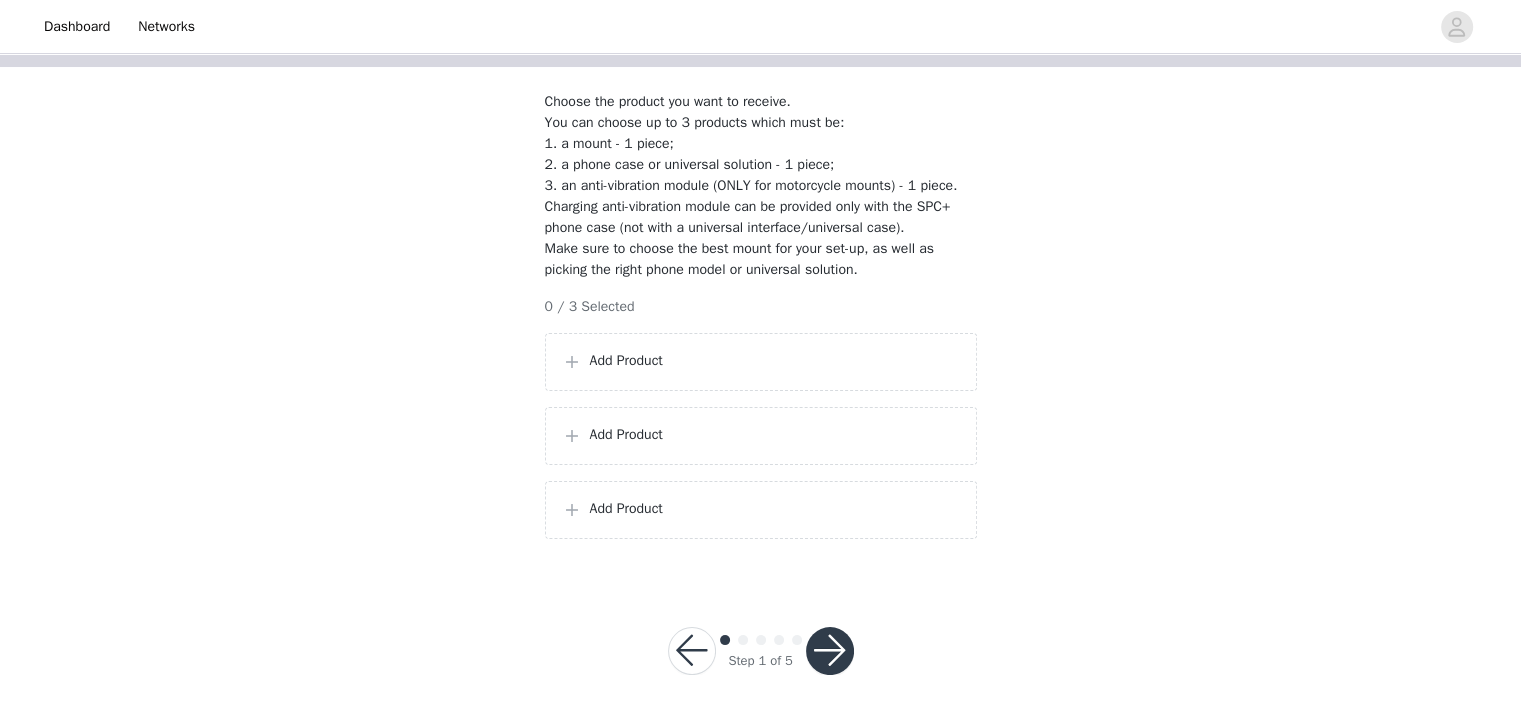 click on "Add Product" at bounding box center (775, 360) 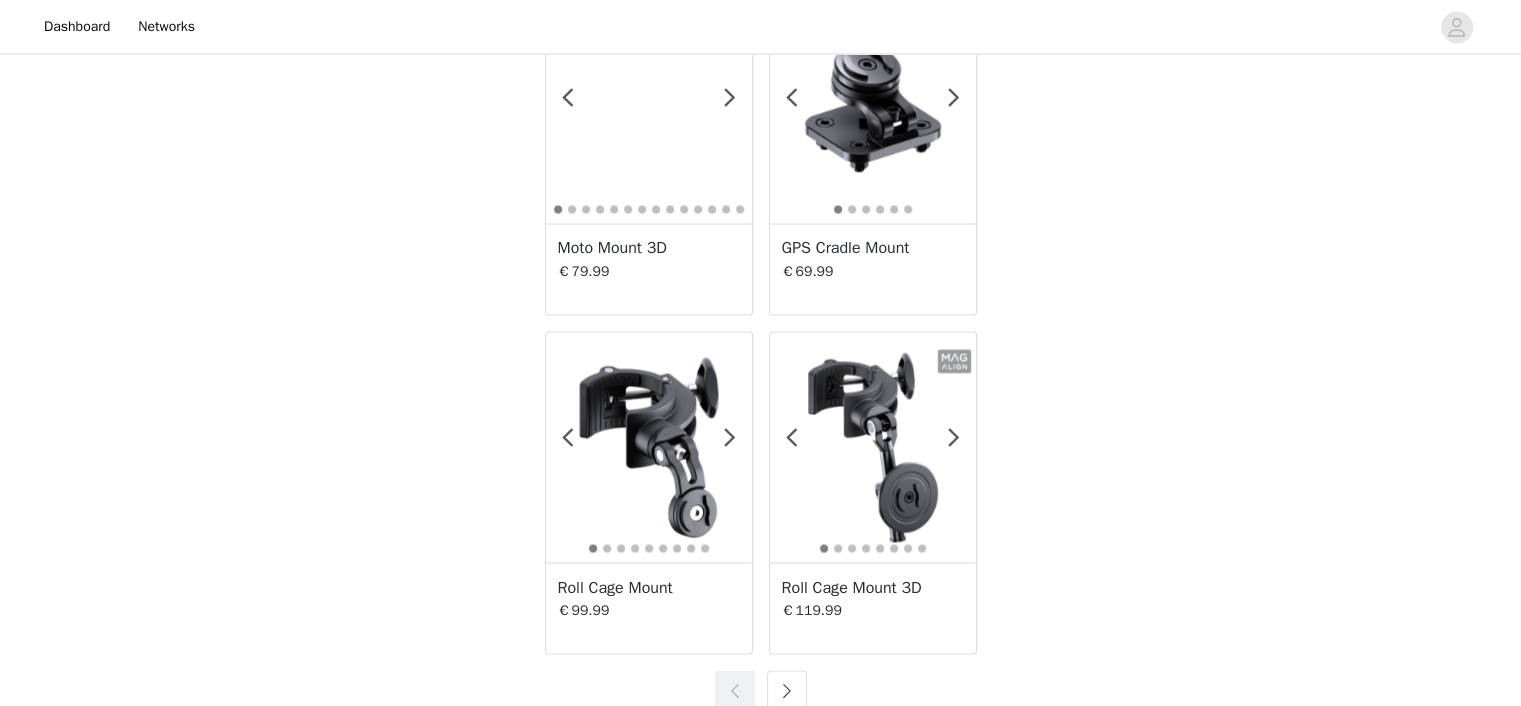 scroll, scrollTop: 3551, scrollLeft: 0, axis: vertical 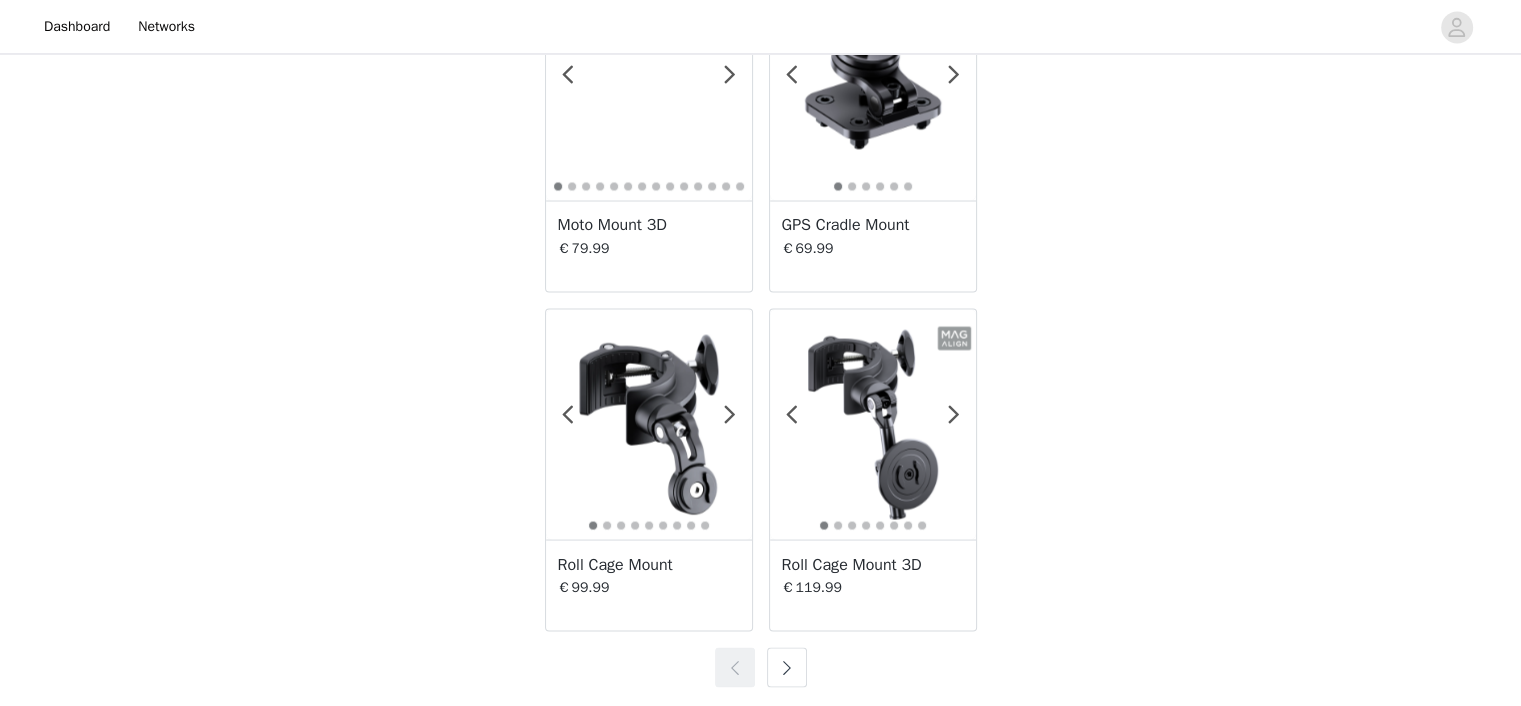 click at bounding box center (787, 667) 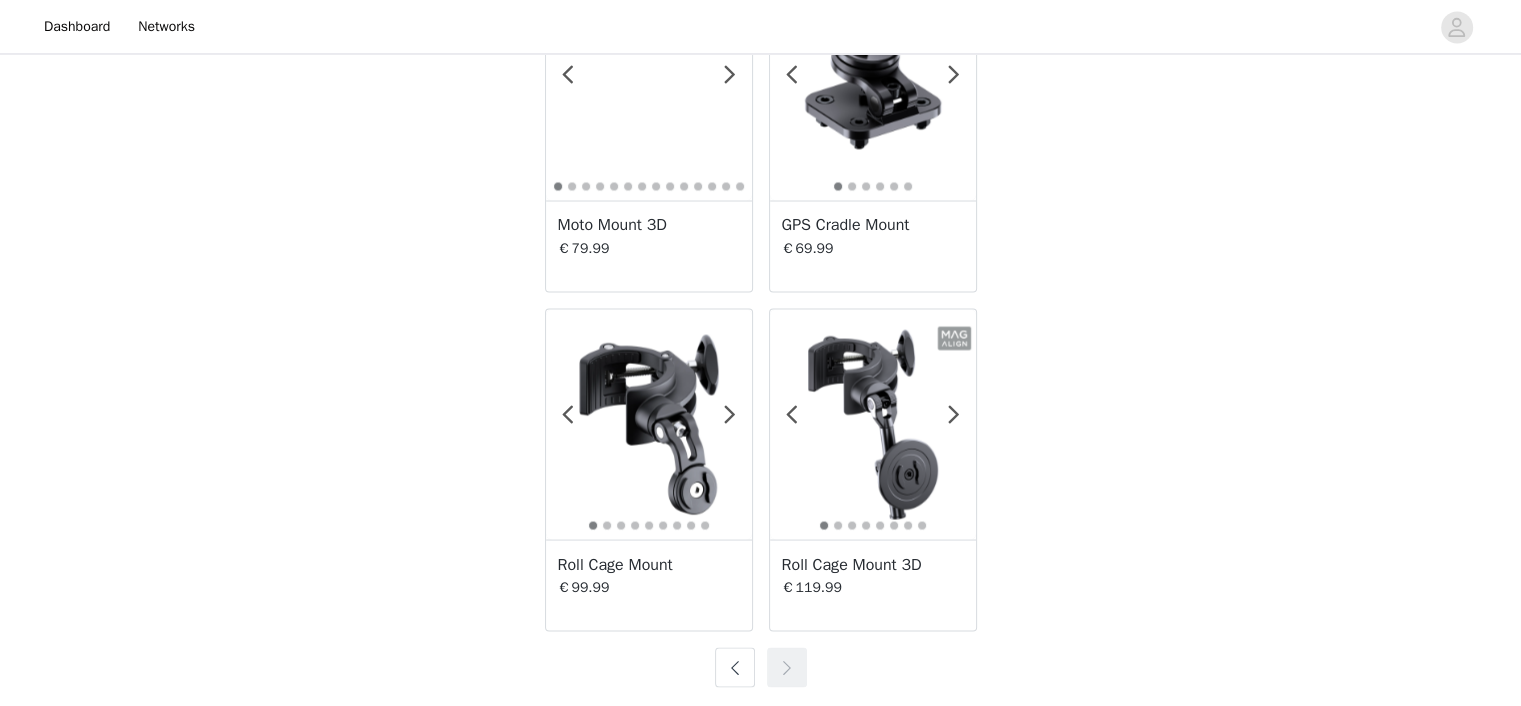 scroll, scrollTop: 0, scrollLeft: 0, axis: both 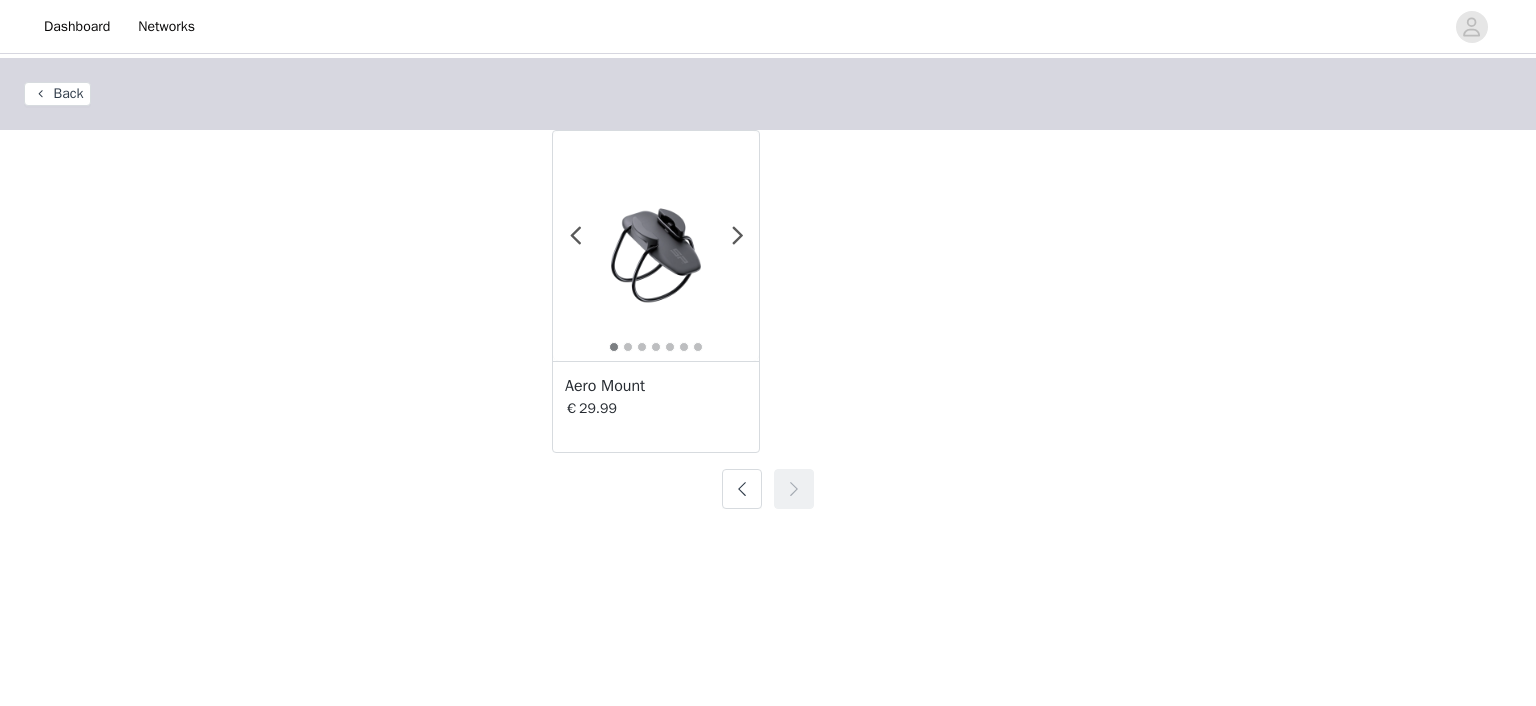 click at bounding box center (742, 489) 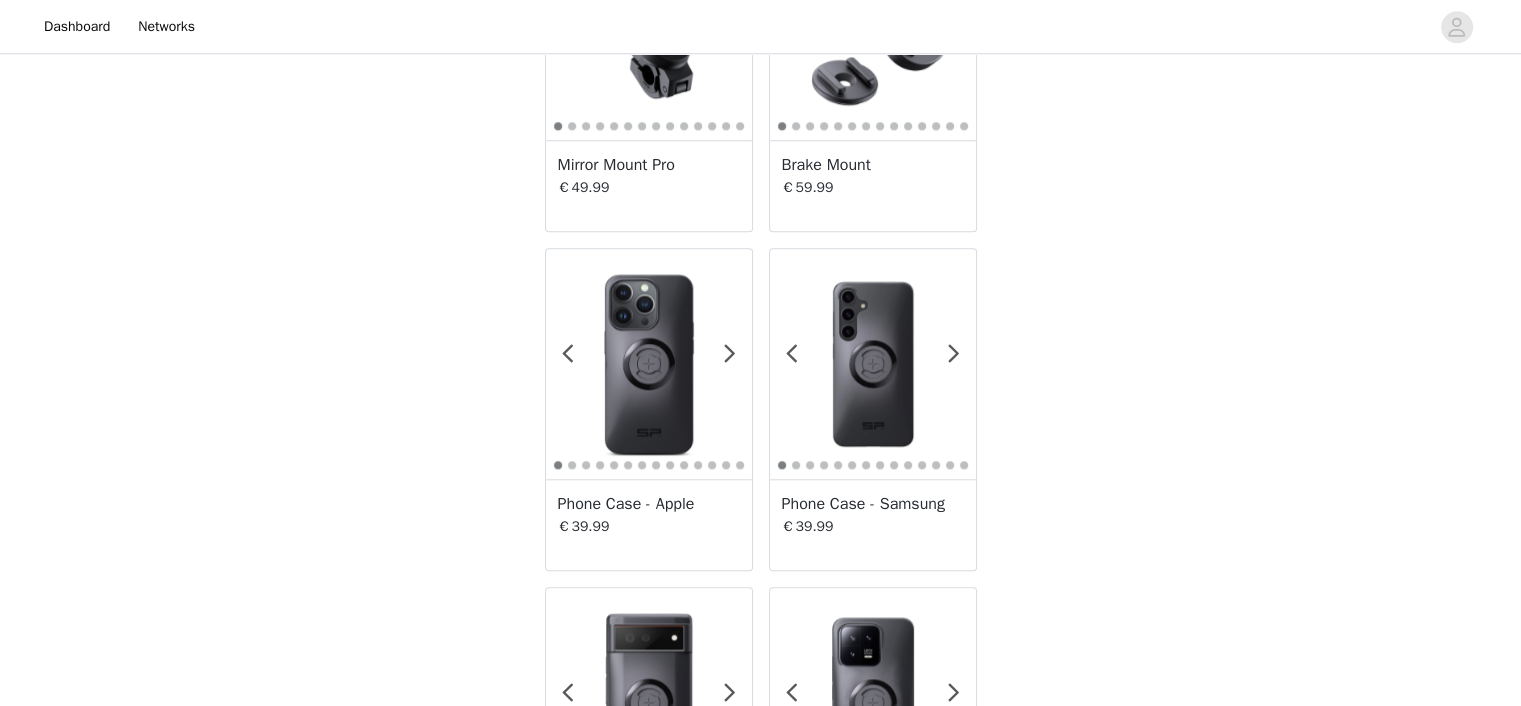 scroll, scrollTop: 1916, scrollLeft: 0, axis: vertical 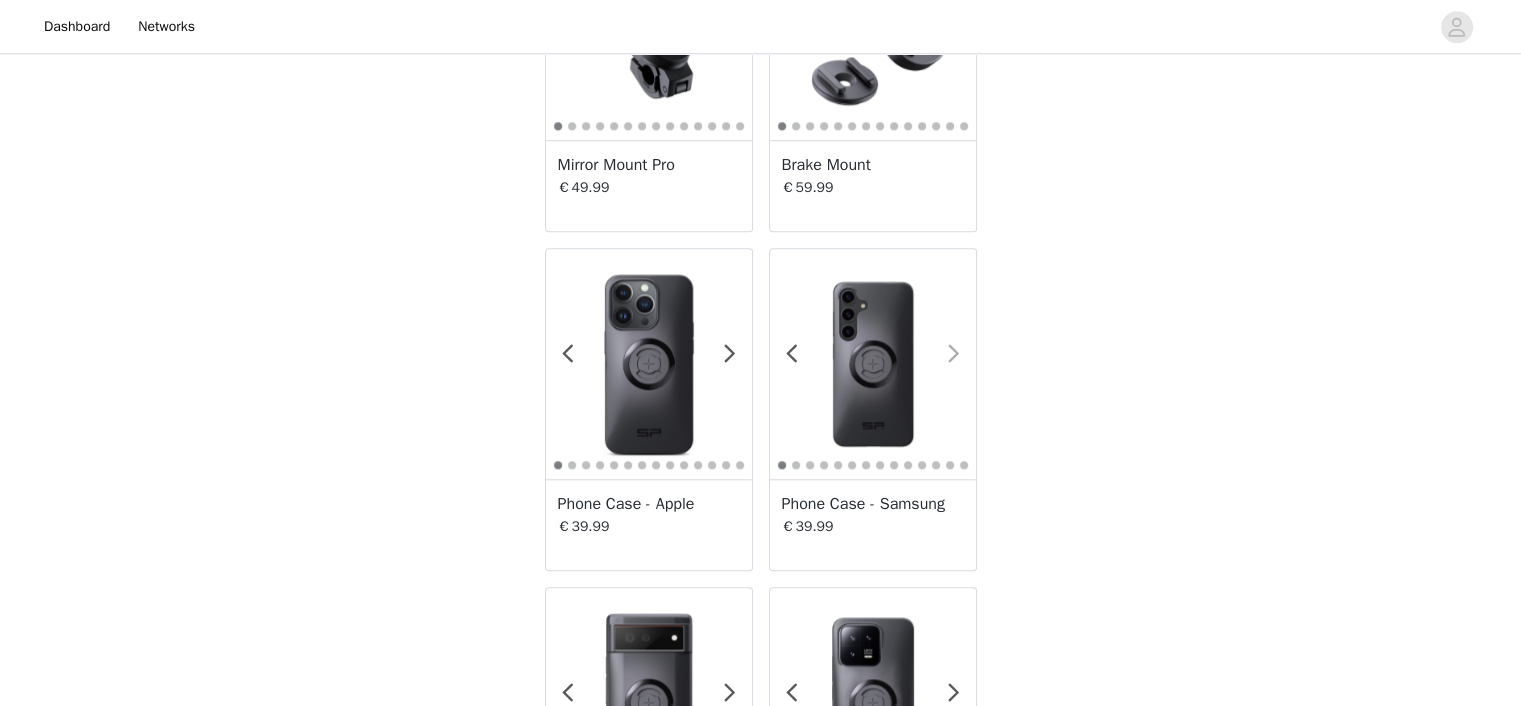 click at bounding box center [954, 354] 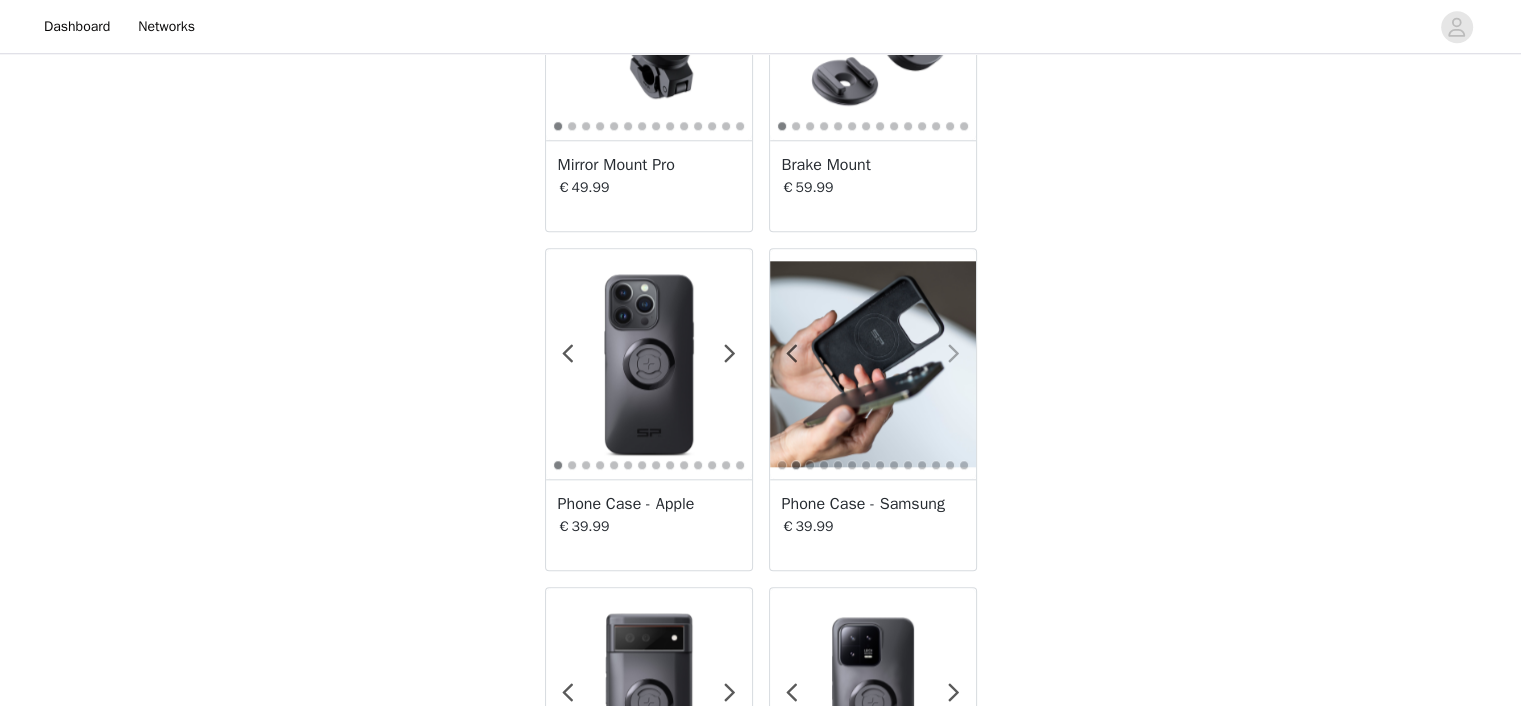click at bounding box center [954, 354] 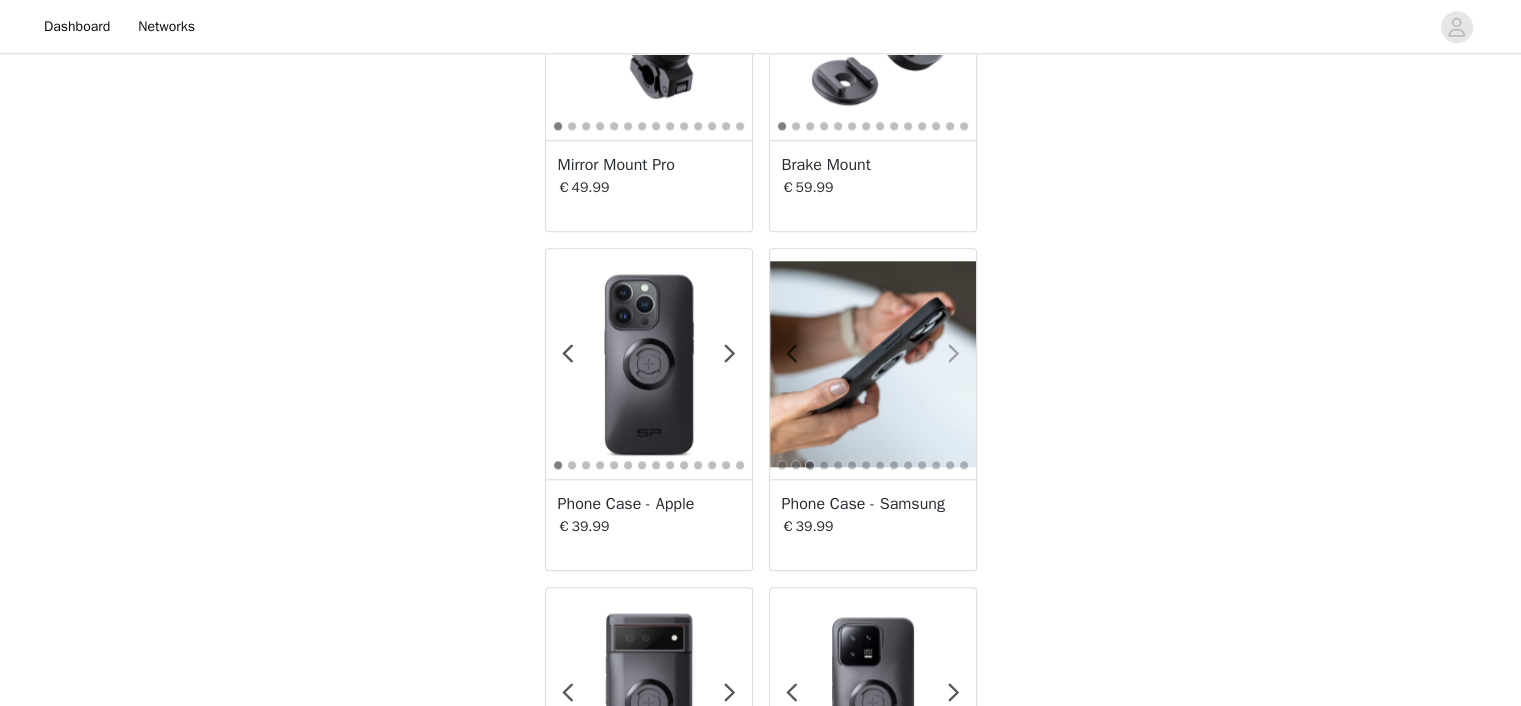 click at bounding box center [954, 354] 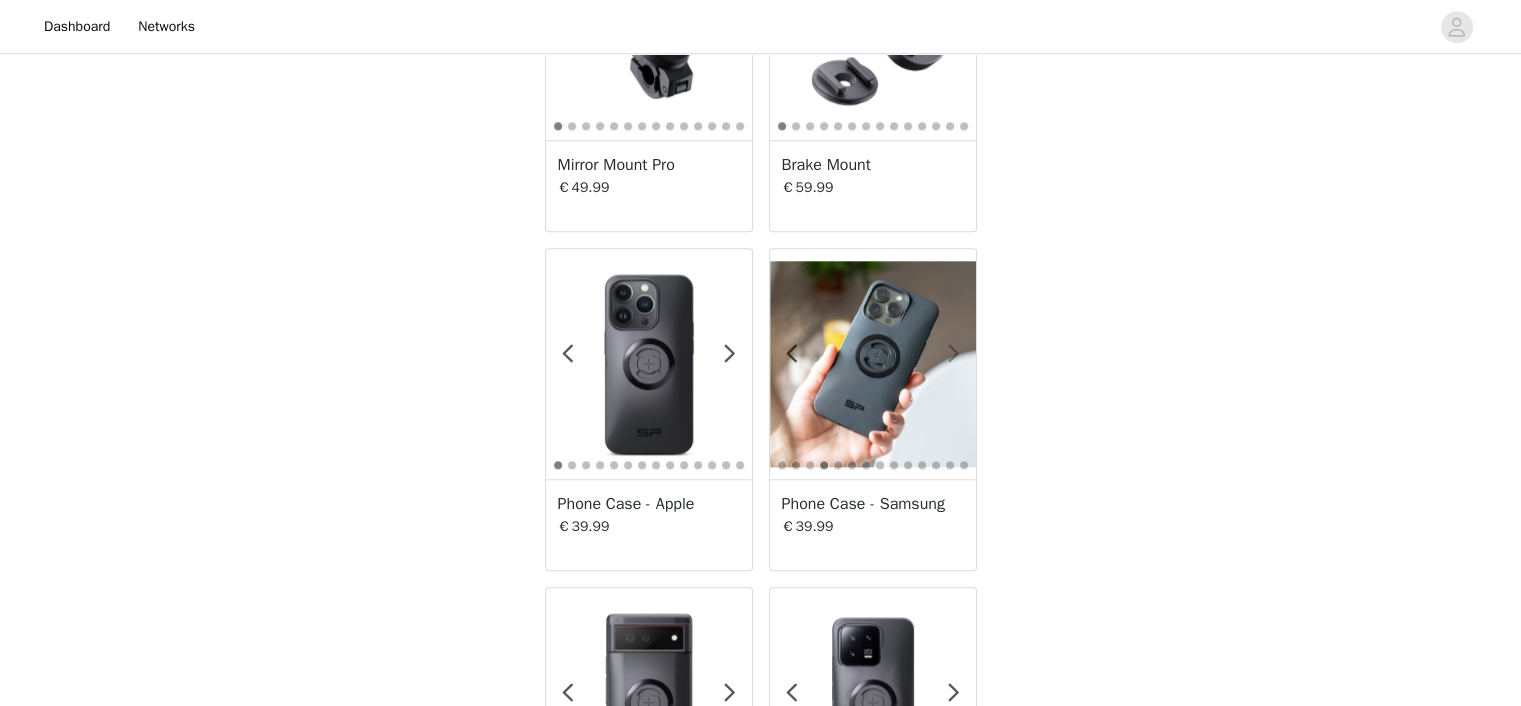 click at bounding box center [954, 354] 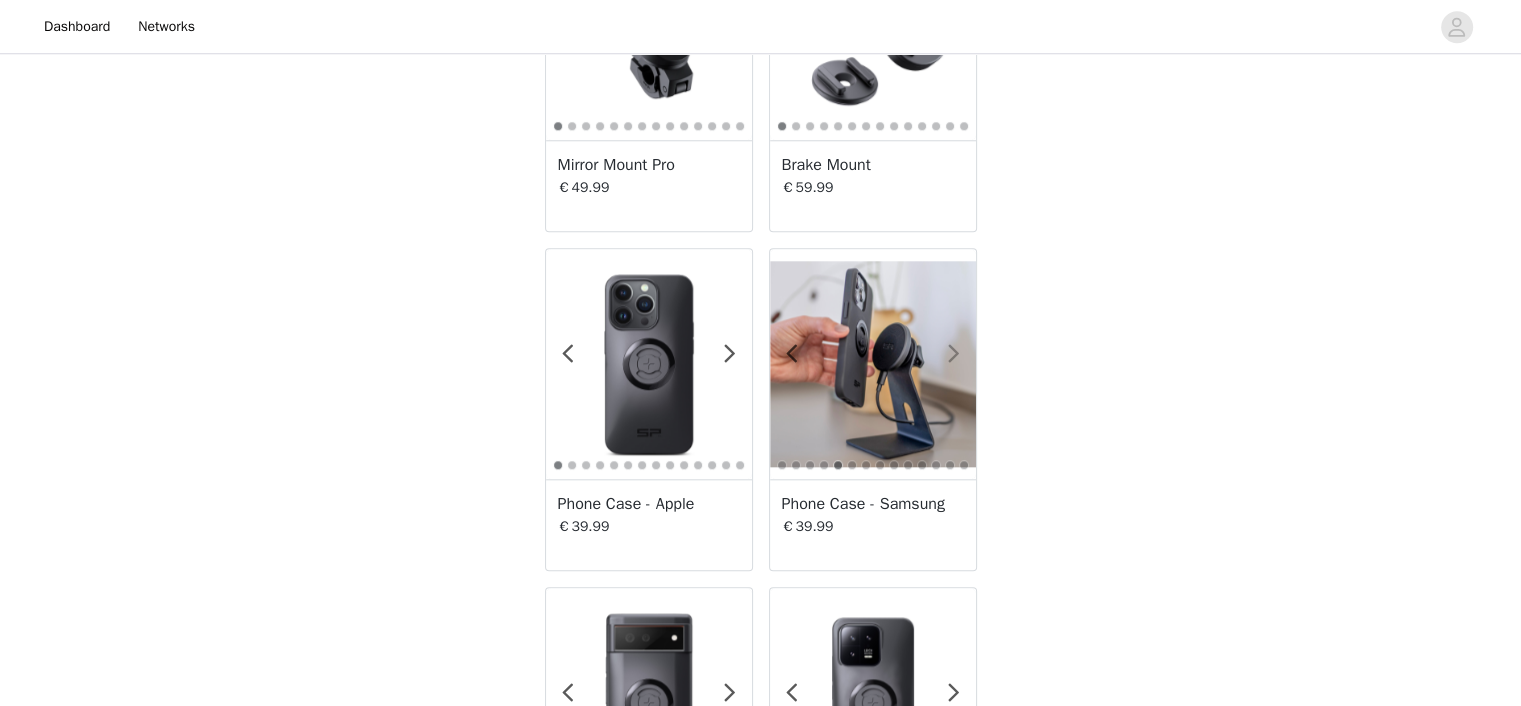 click at bounding box center [954, 354] 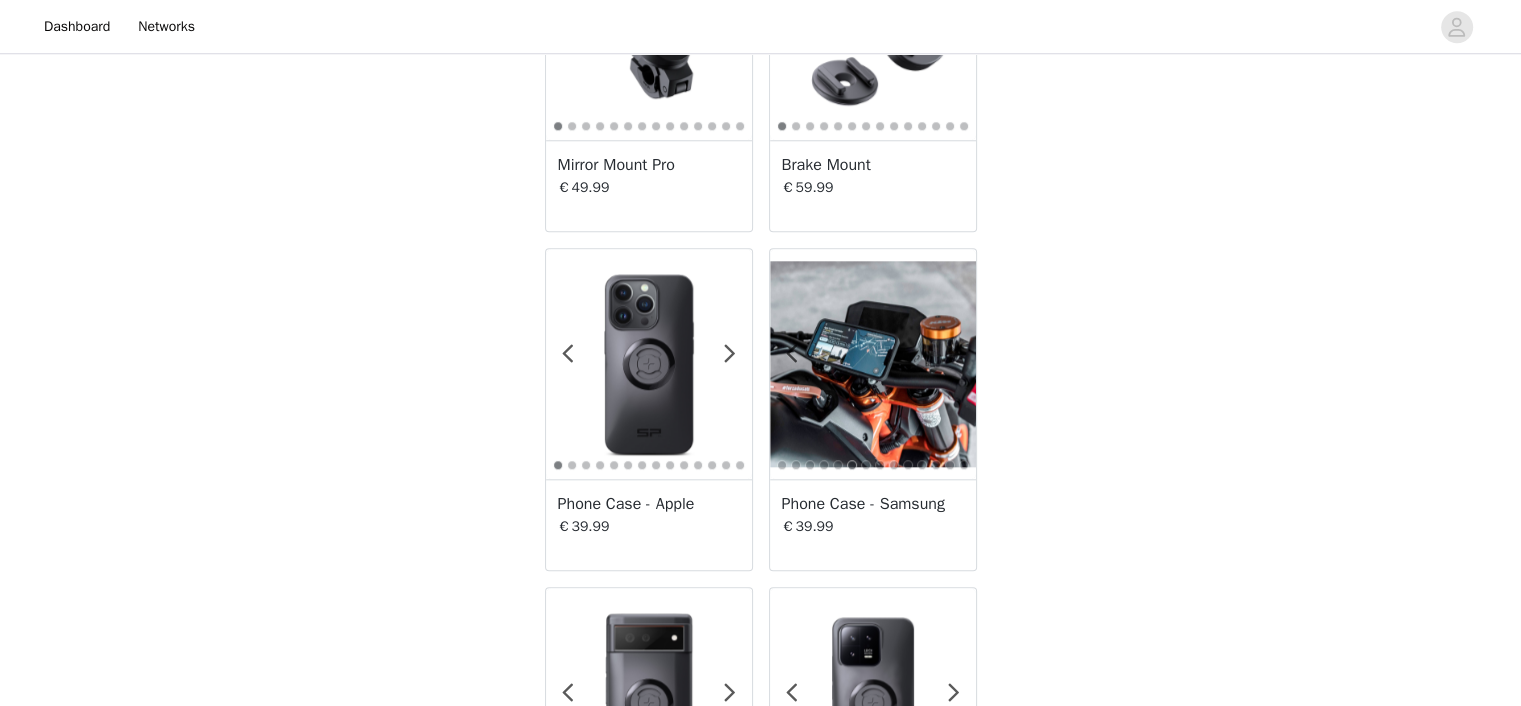click at bounding box center (954, 354) 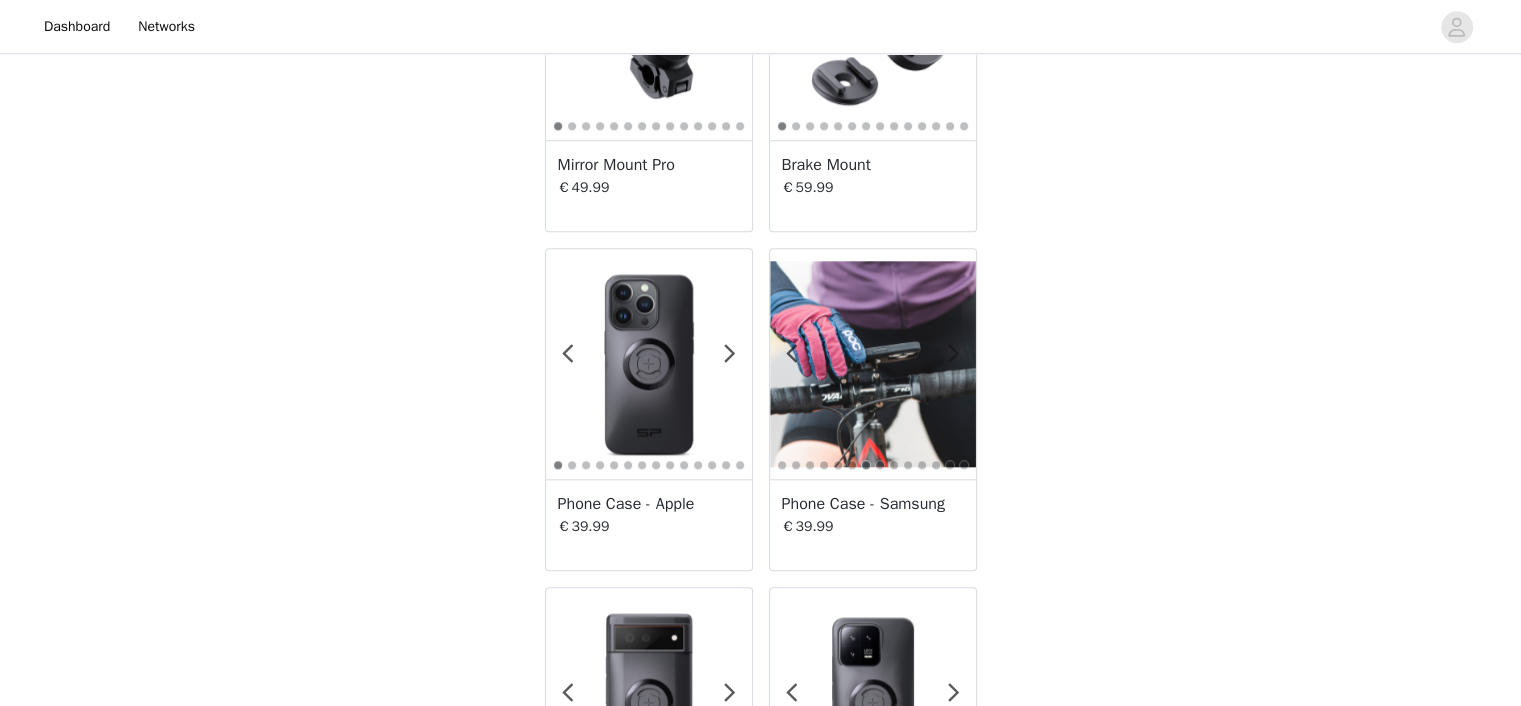 click at bounding box center [954, 354] 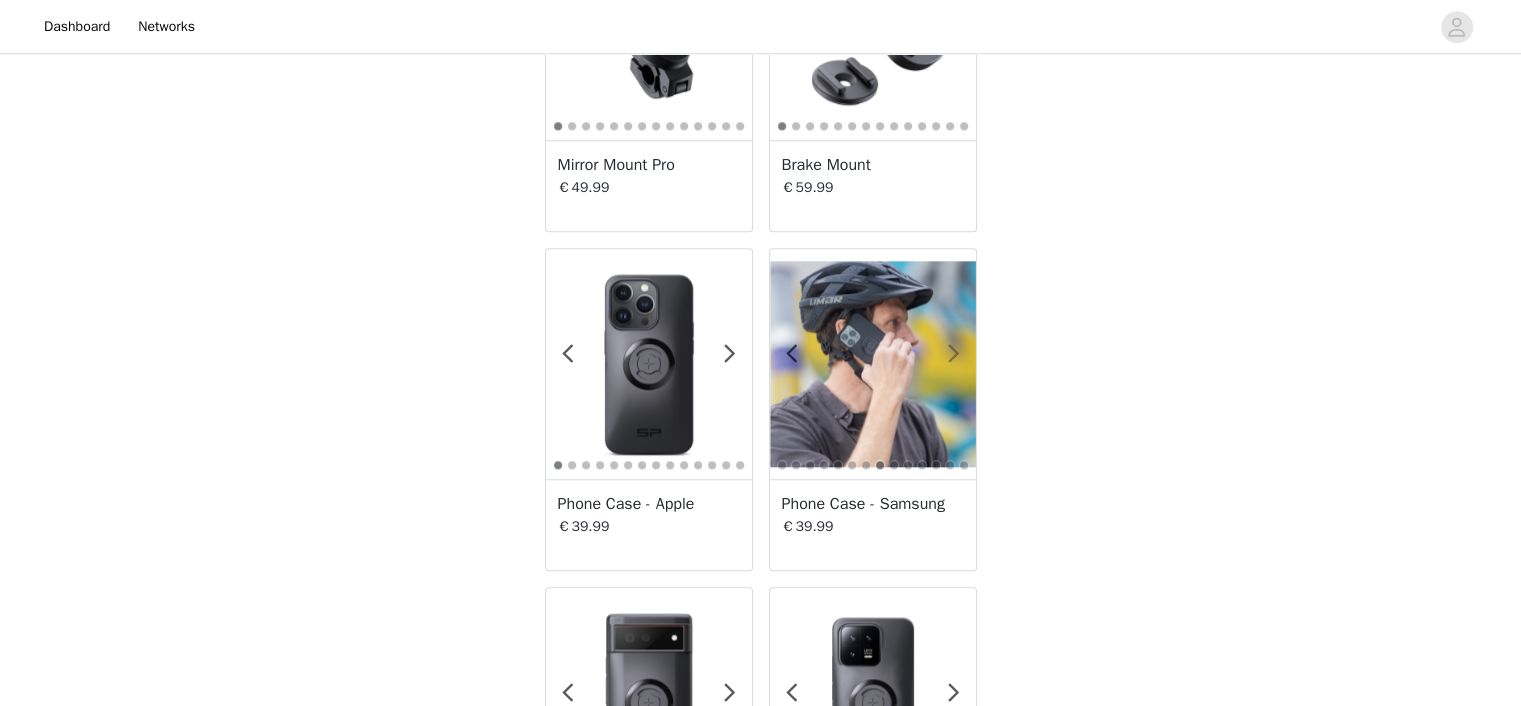 click at bounding box center [954, 354] 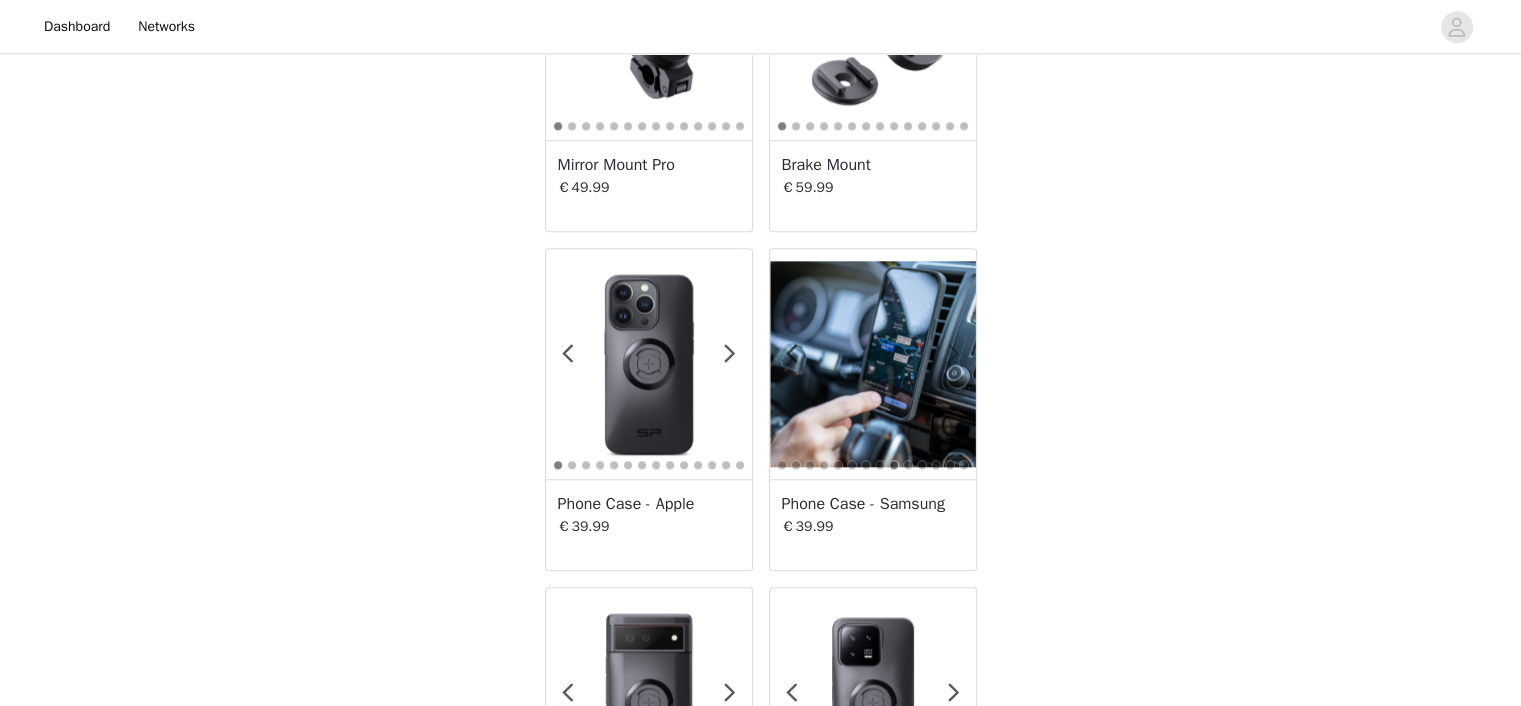 click at bounding box center (954, 354) 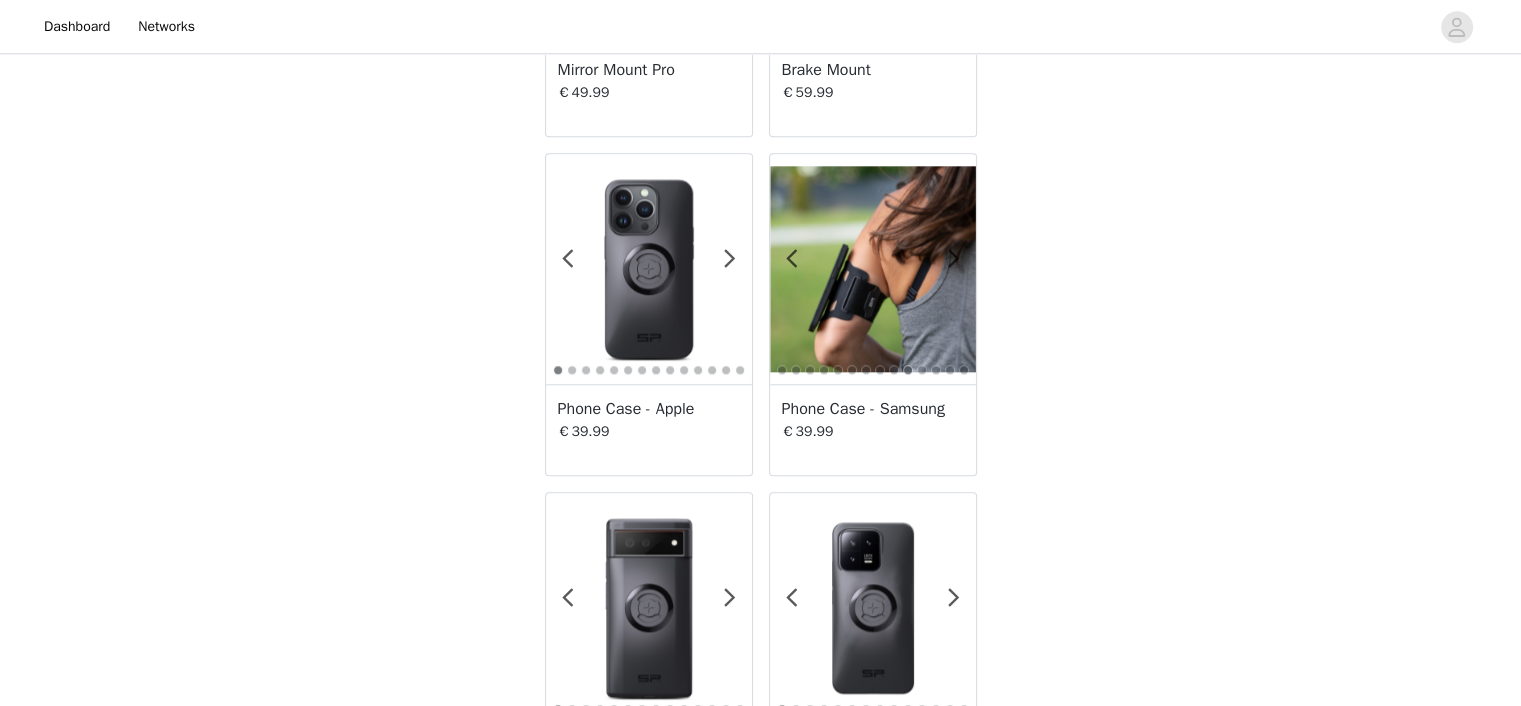 scroll, scrollTop: 2014, scrollLeft: 0, axis: vertical 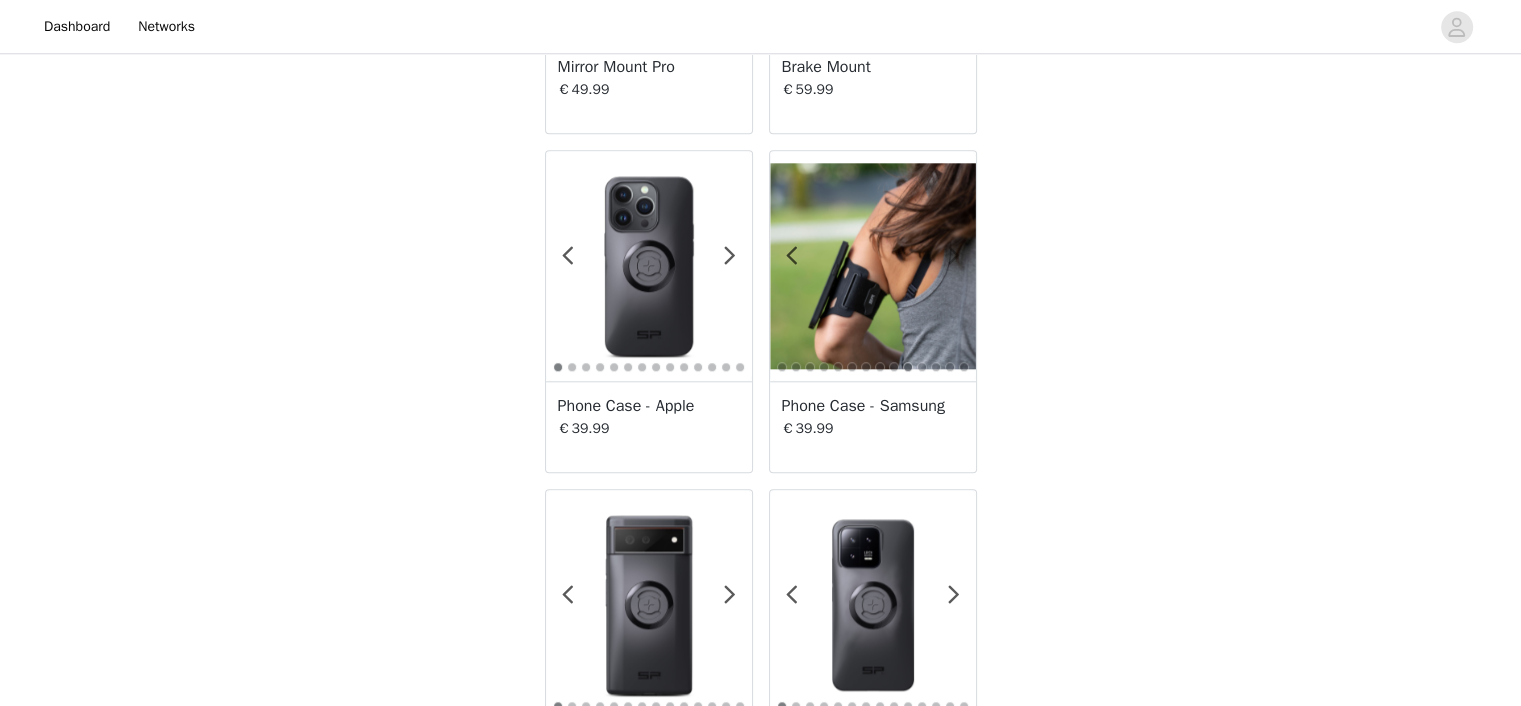 click at bounding box center (954, 256) 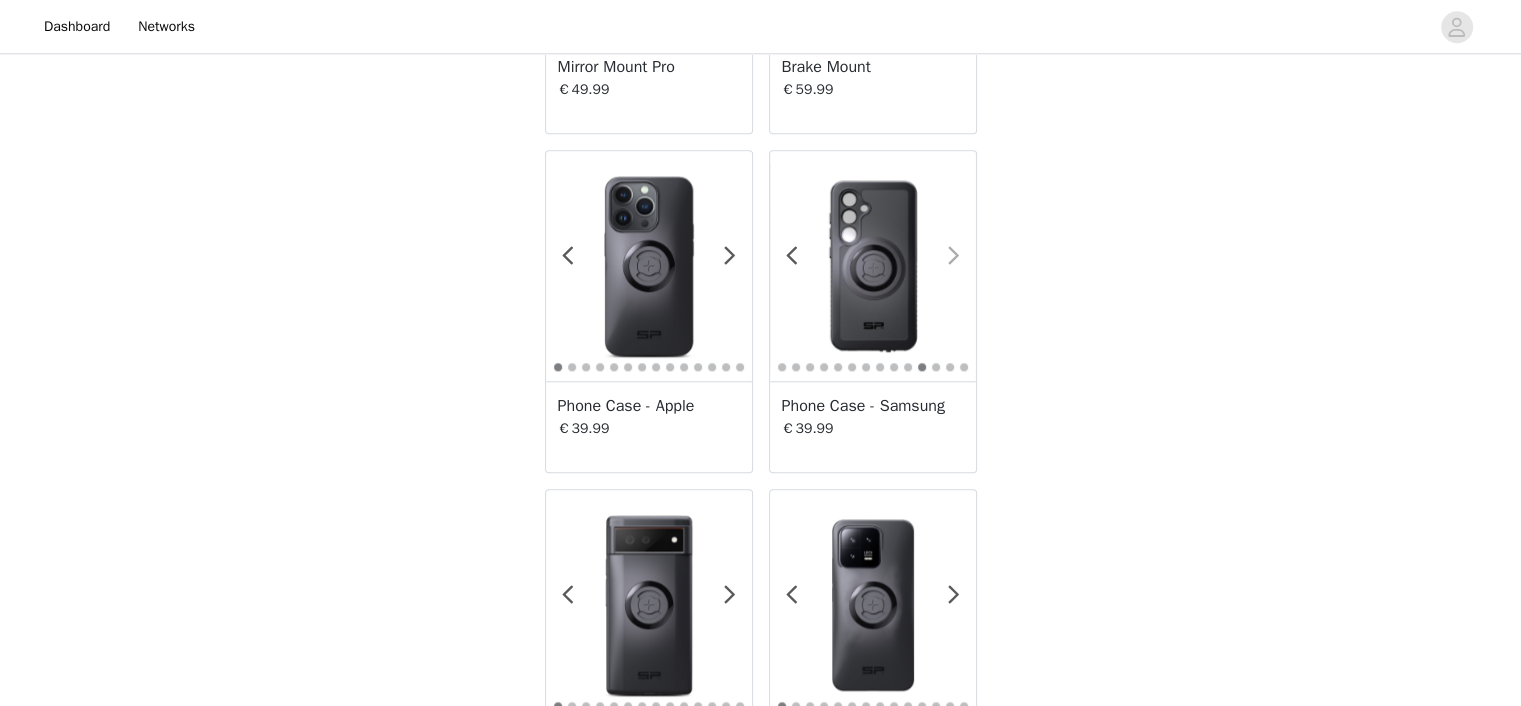 click at bounding box center [954, 256] 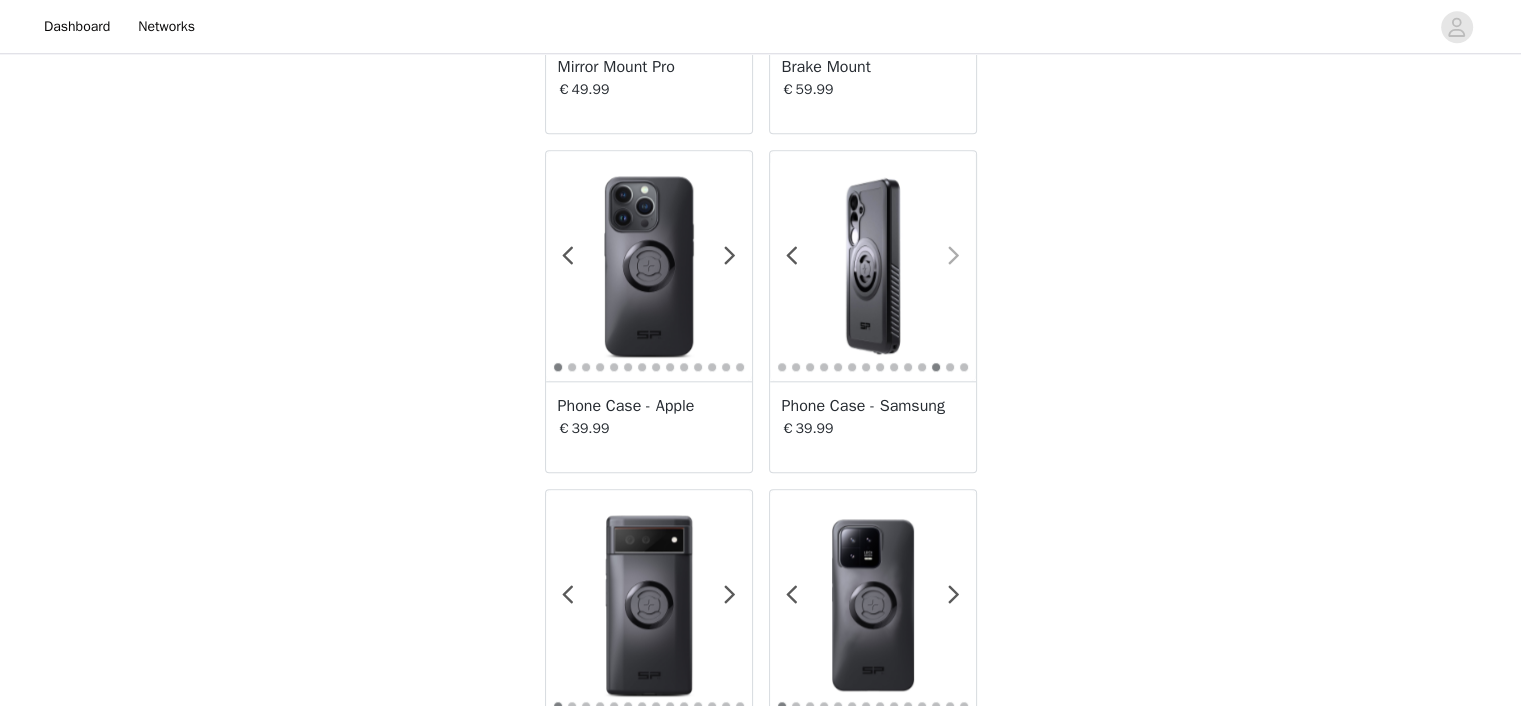 click at bounding box center (954, 256) 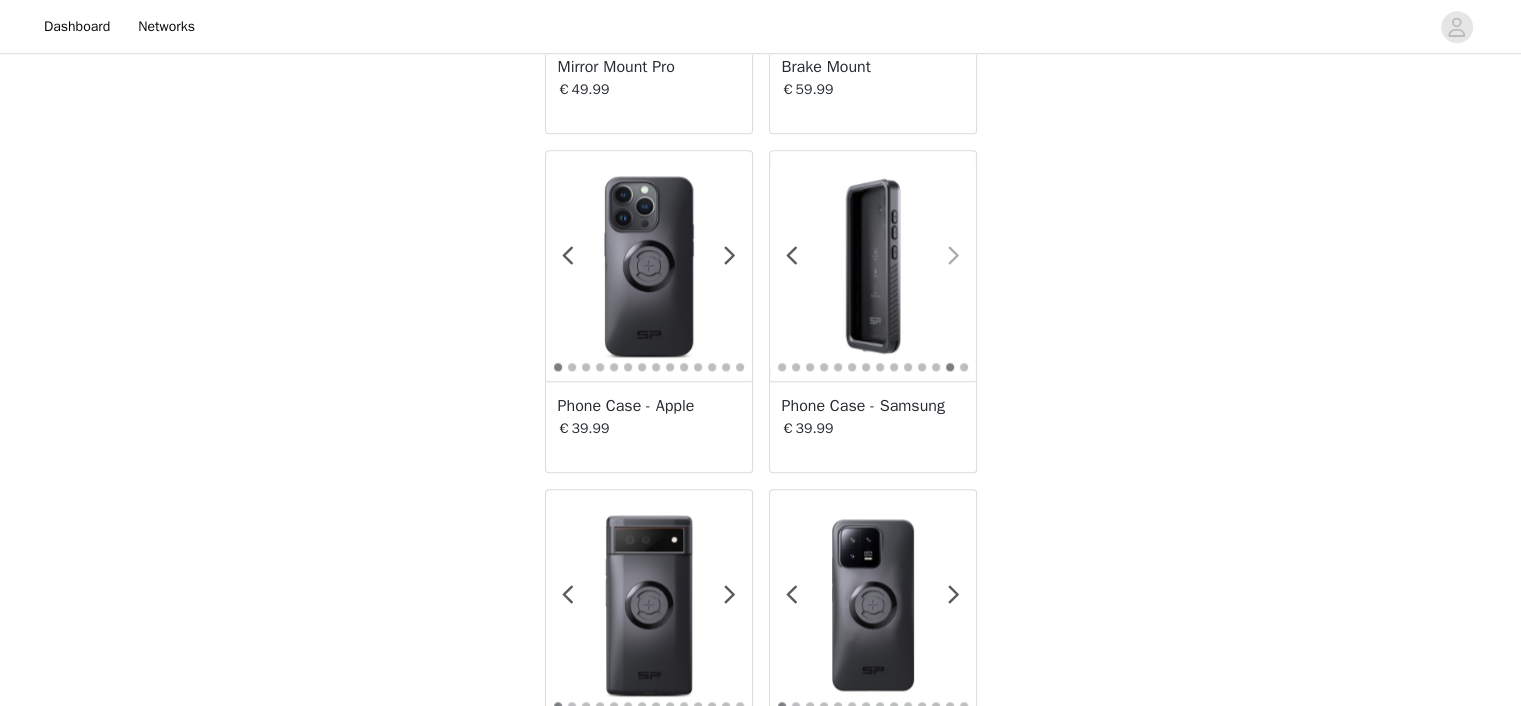 click at bounding box center (954, 256) 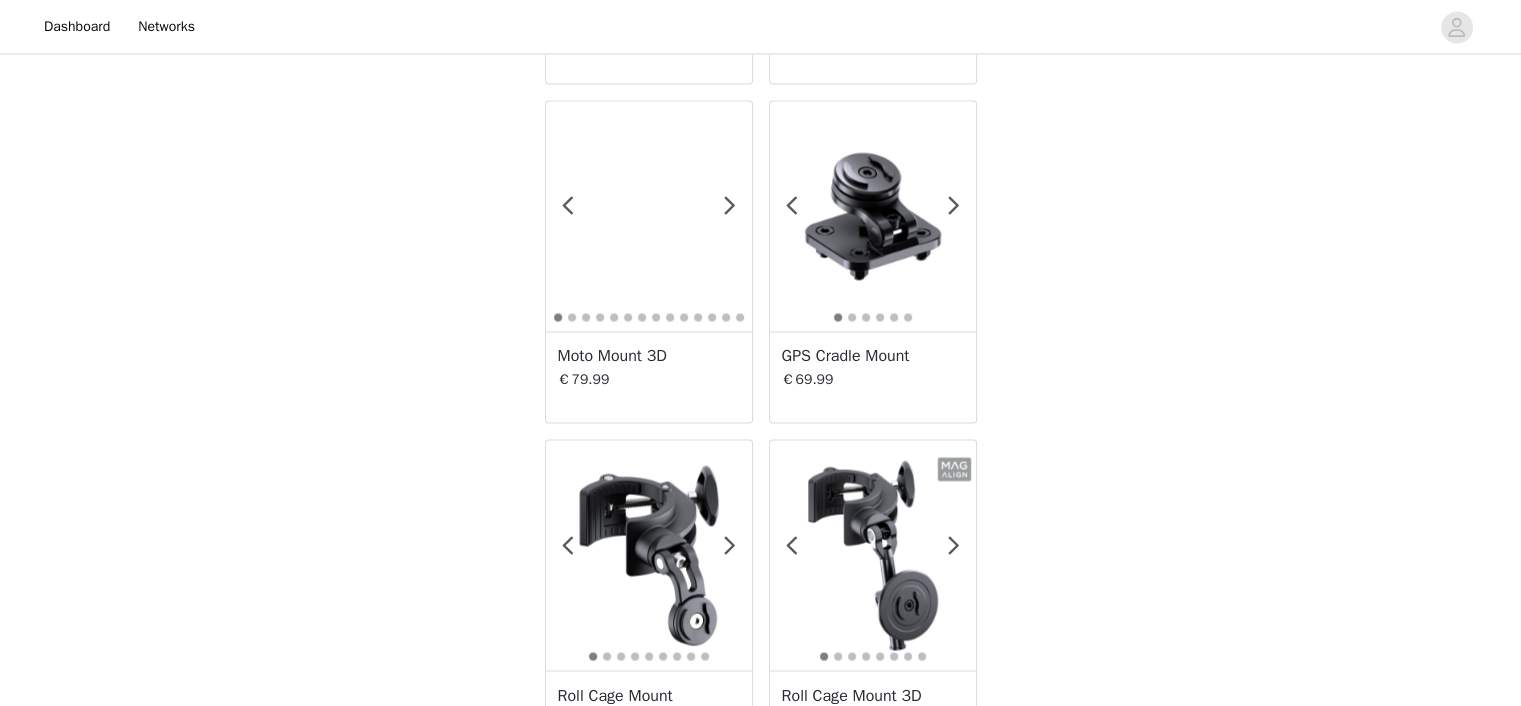 scroll, scrollTop: 3426, scrollLeft: 0, axis: vertical 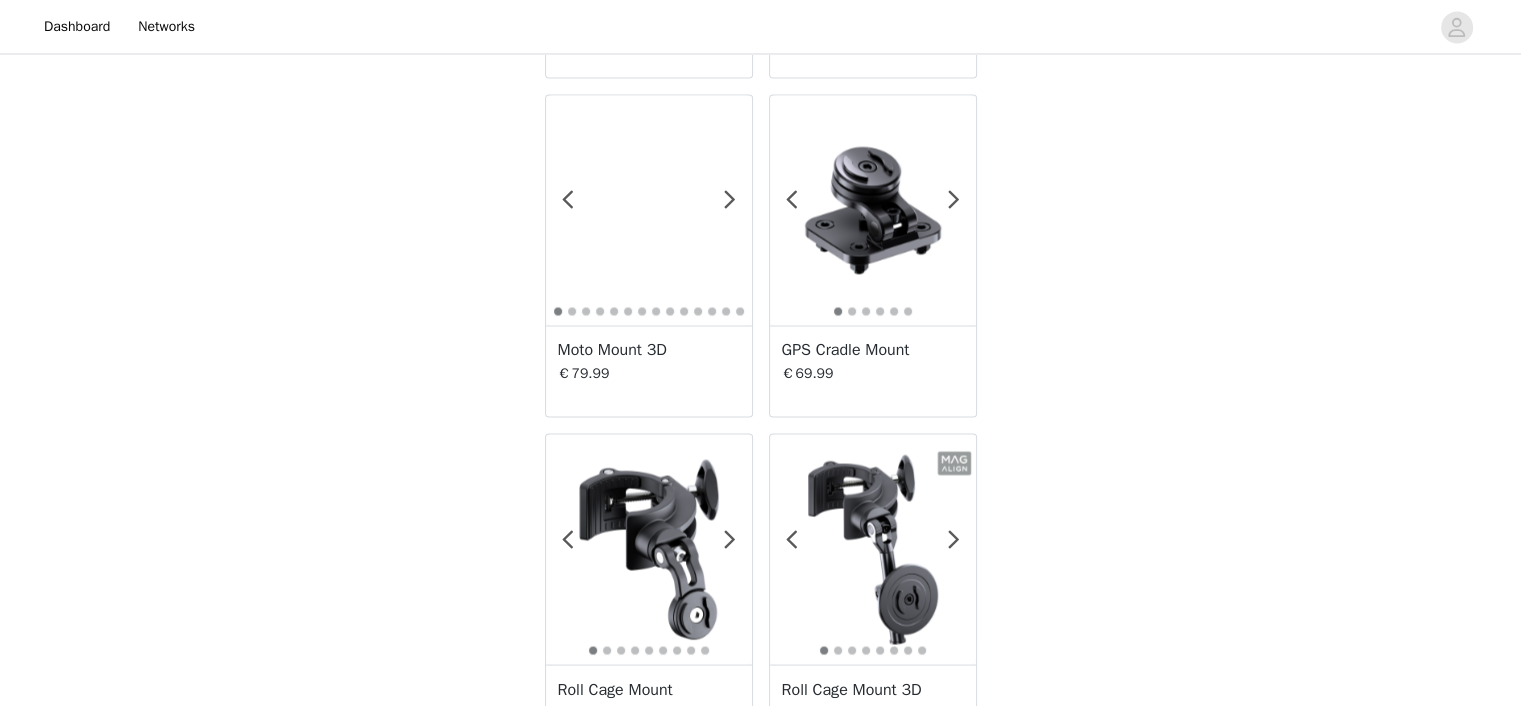 click at bounding box center (649, 210) 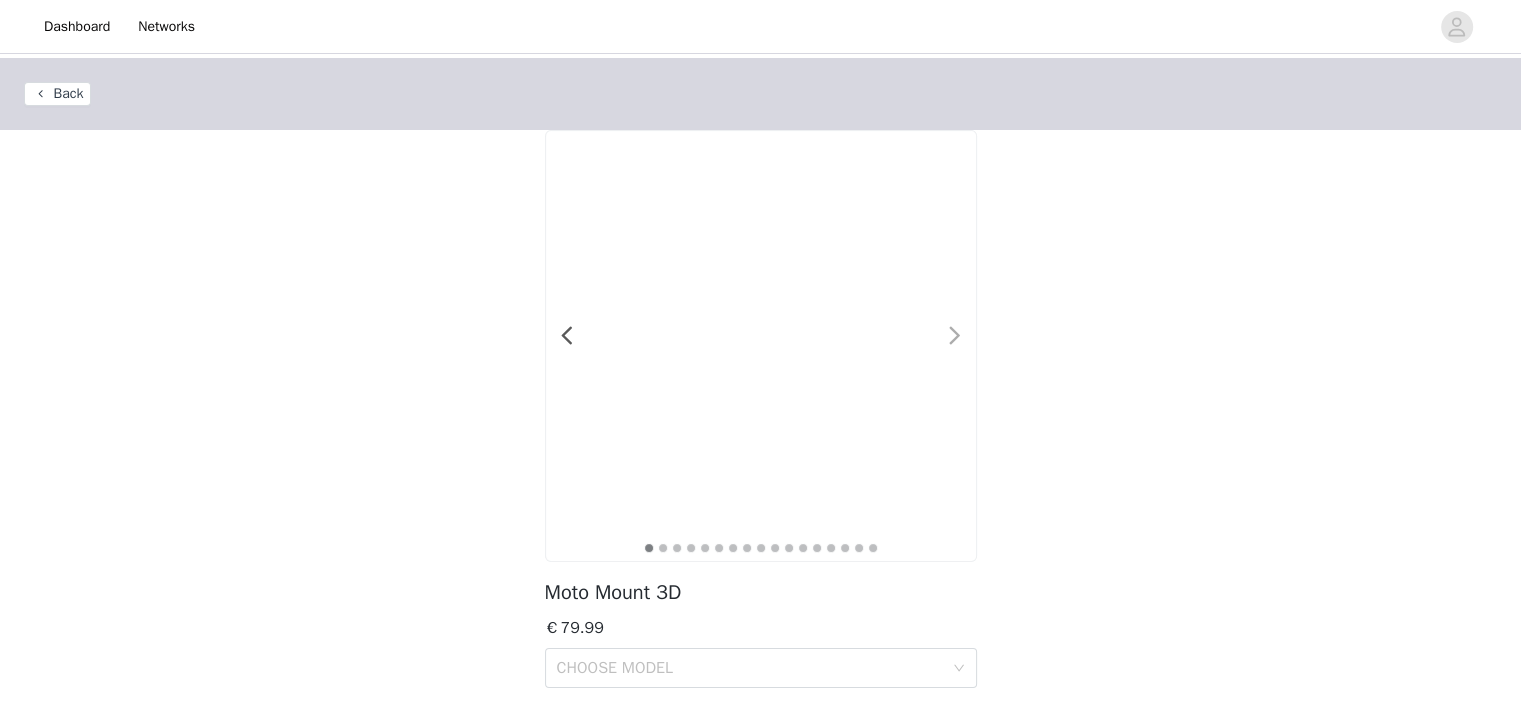 click at bounding box center (943, 346) 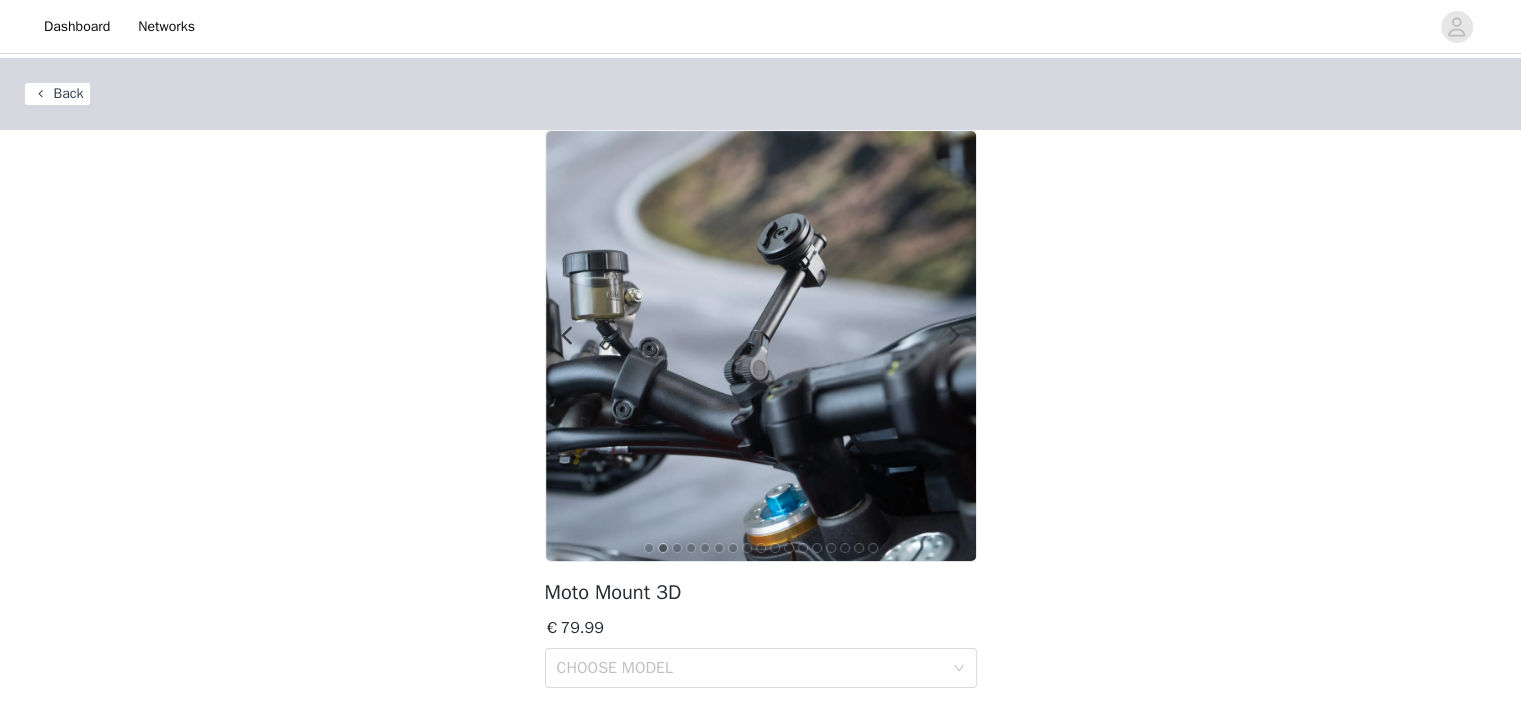 click at bounding box center [943, 346] 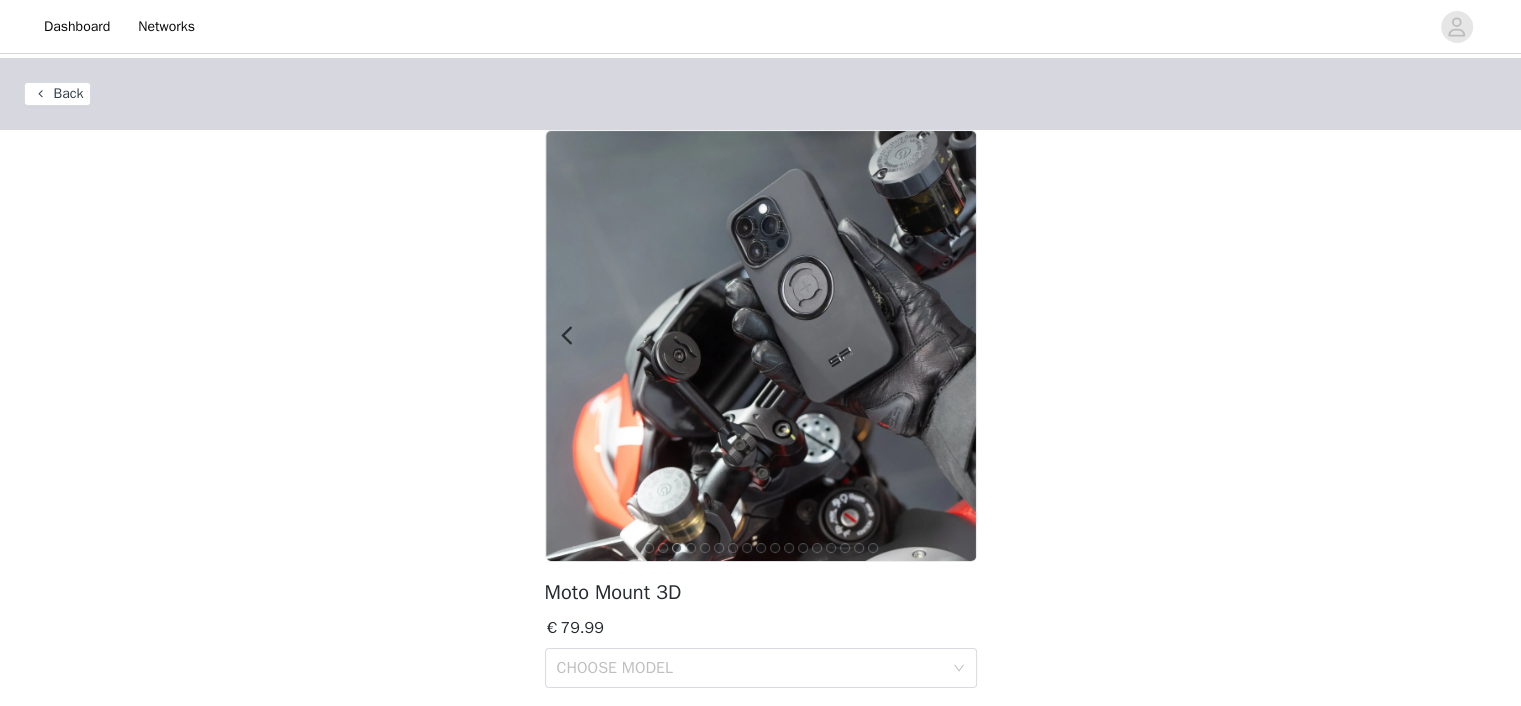 click at bounding box center [955, 336] 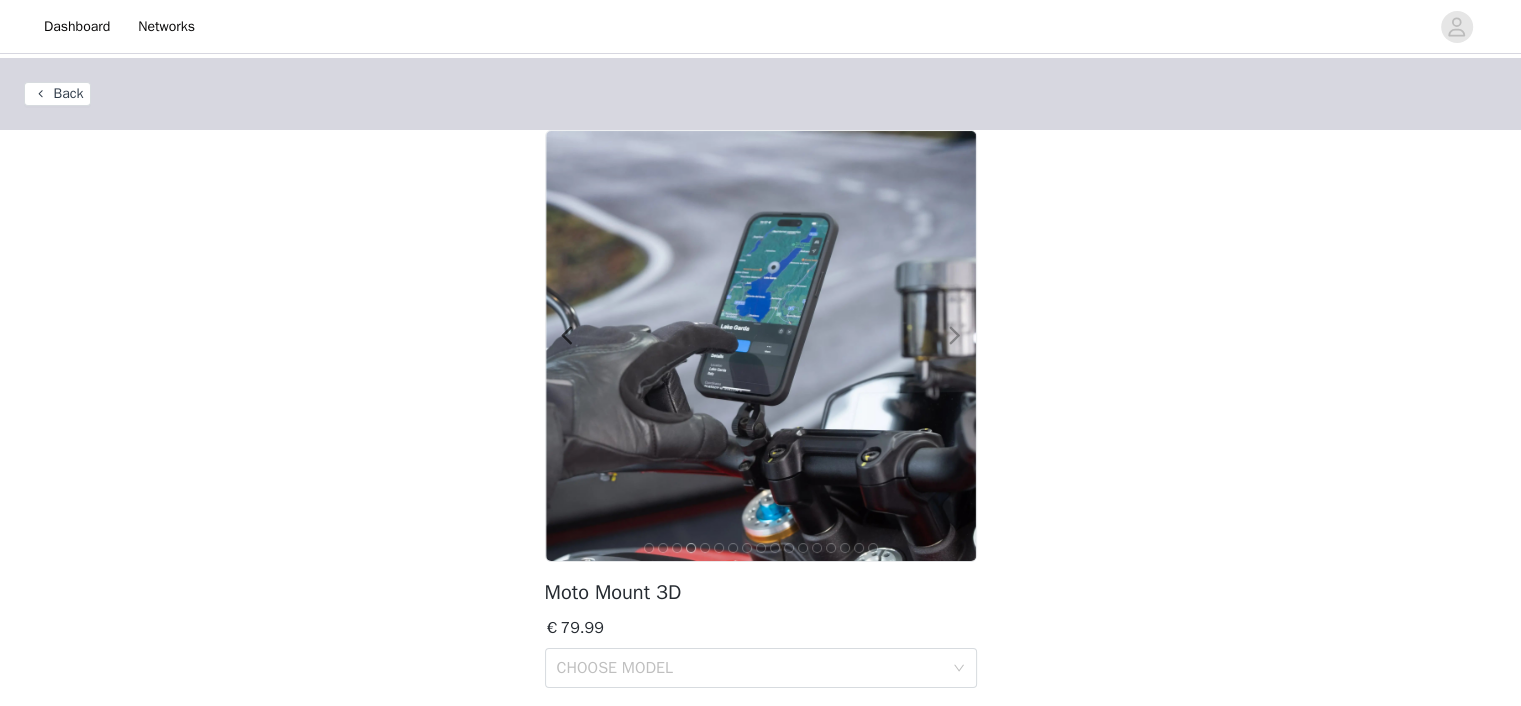 click at bounding box center [955, 336] 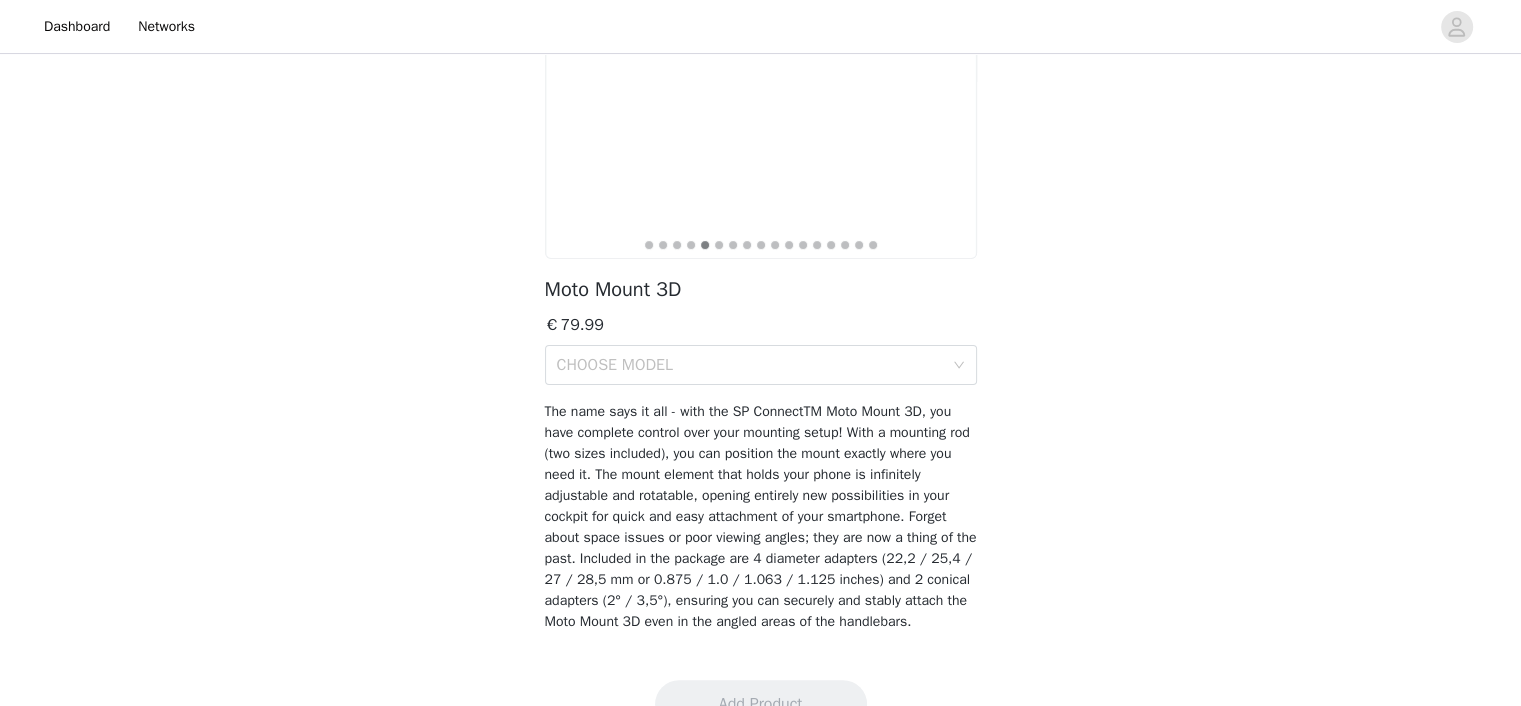scroll, scrollTop: 349, scrollLeft: 0, axis: vertical 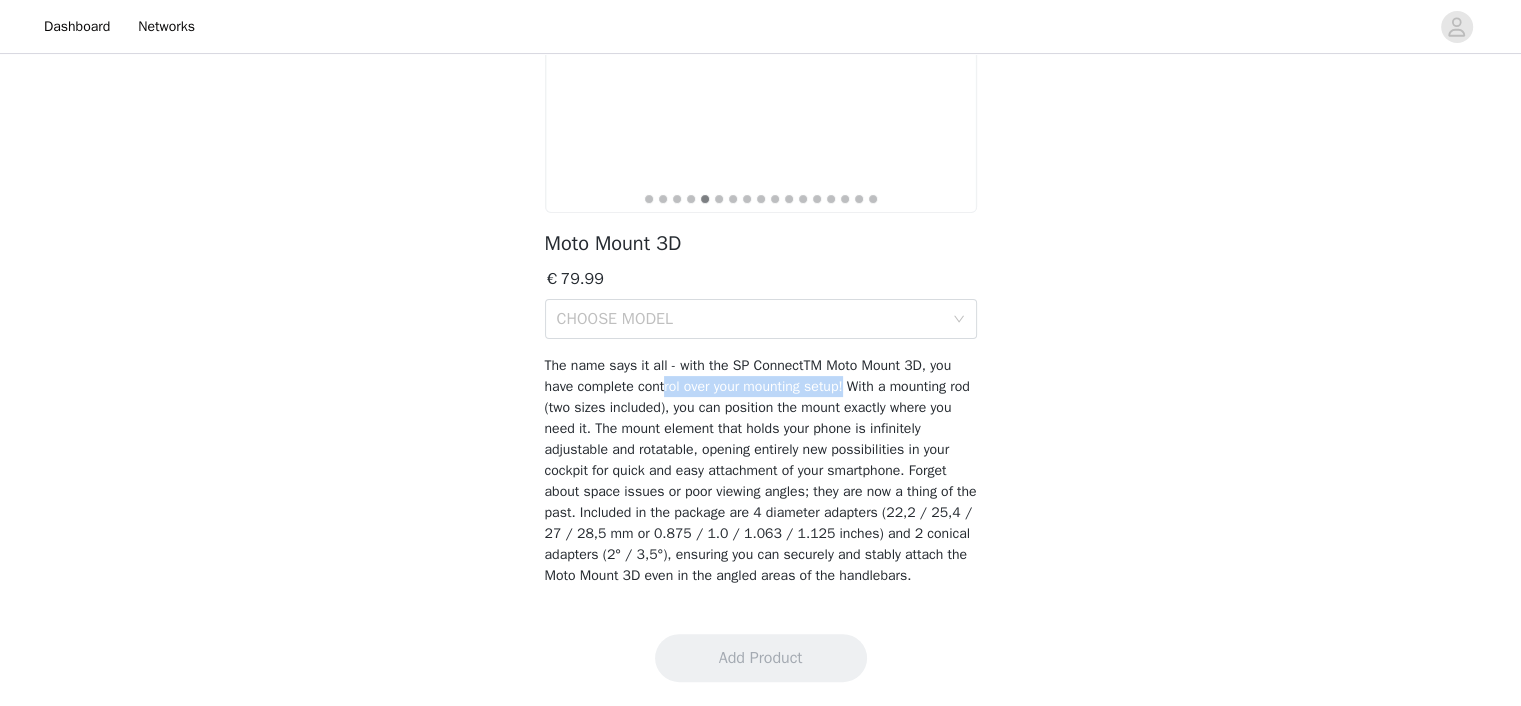 drag, startPoint x: 667, startPoint y: 381, endPoint x: 852, endPoint y: 378, distance: 185.02432 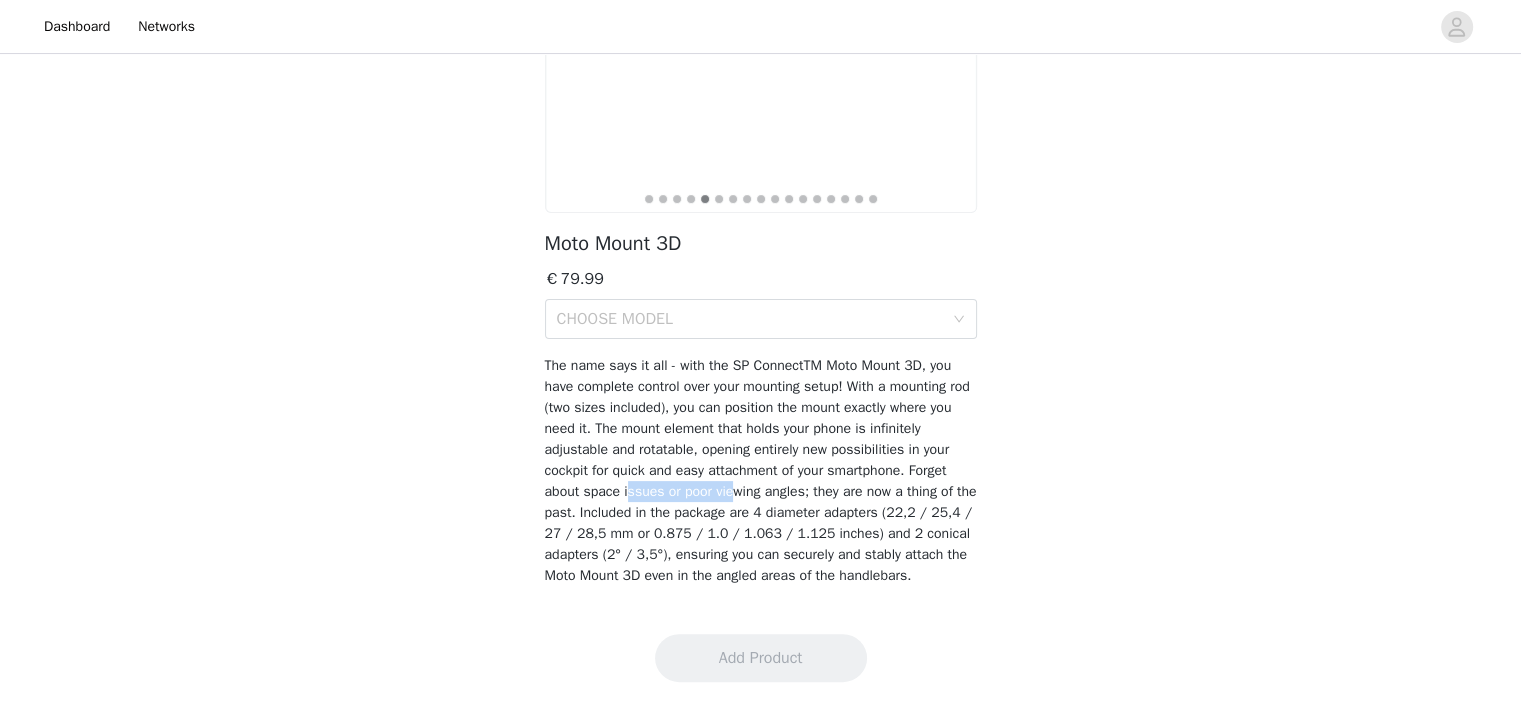 drag, startPoint x: 628, startPoint y: 492, endPoint x: 730, endPoint y: 496, distance: 102.0784 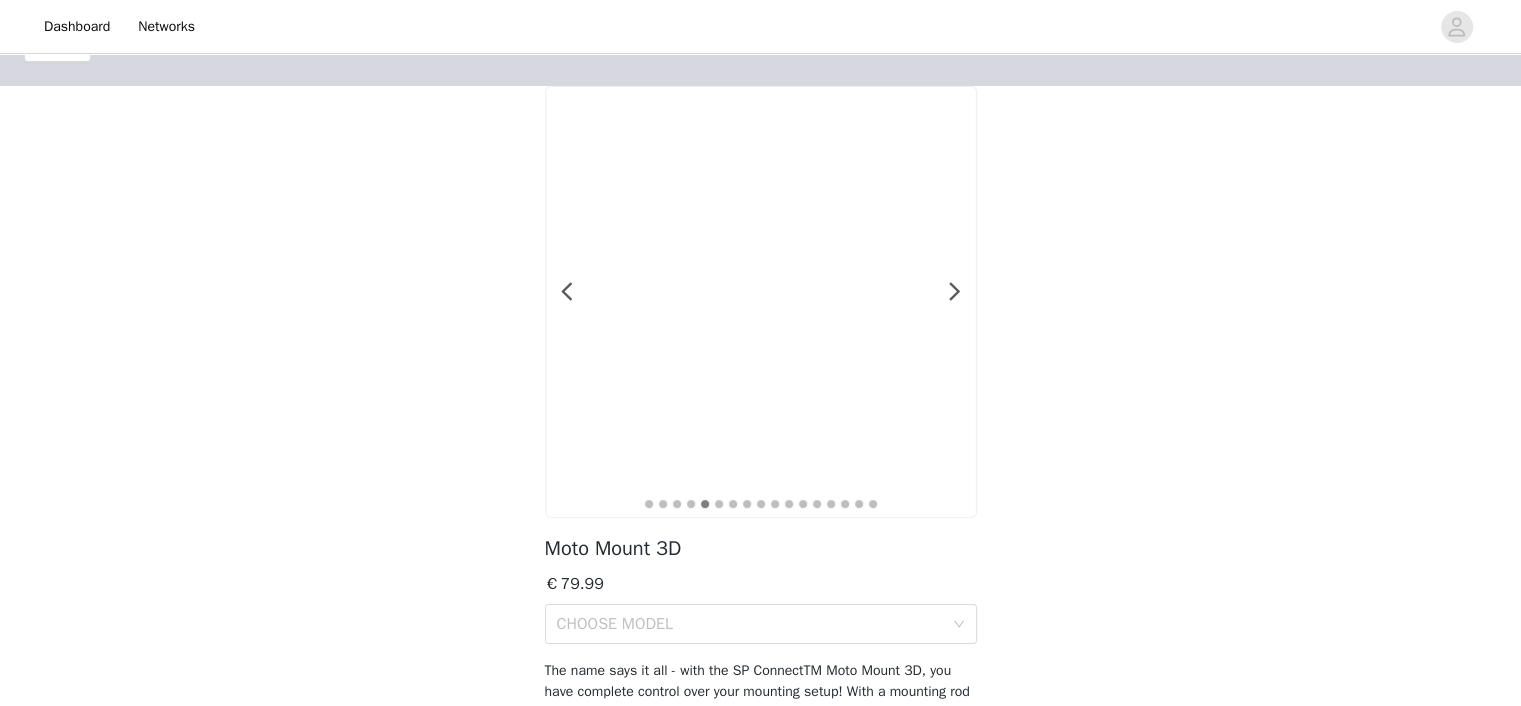 scroll, scrollTop: 42, scrollLeft: 0, axis: vertical 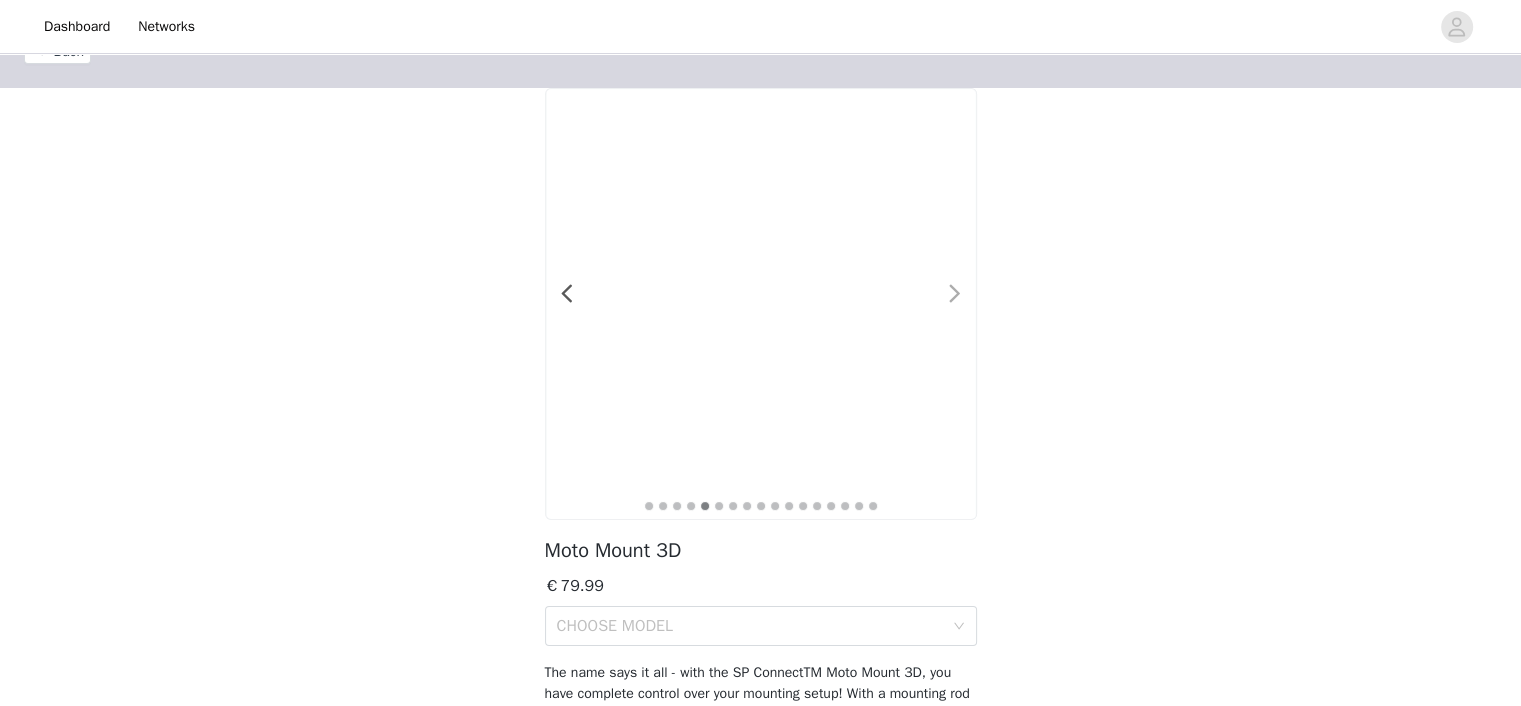 click at bounding box center [955, 294] 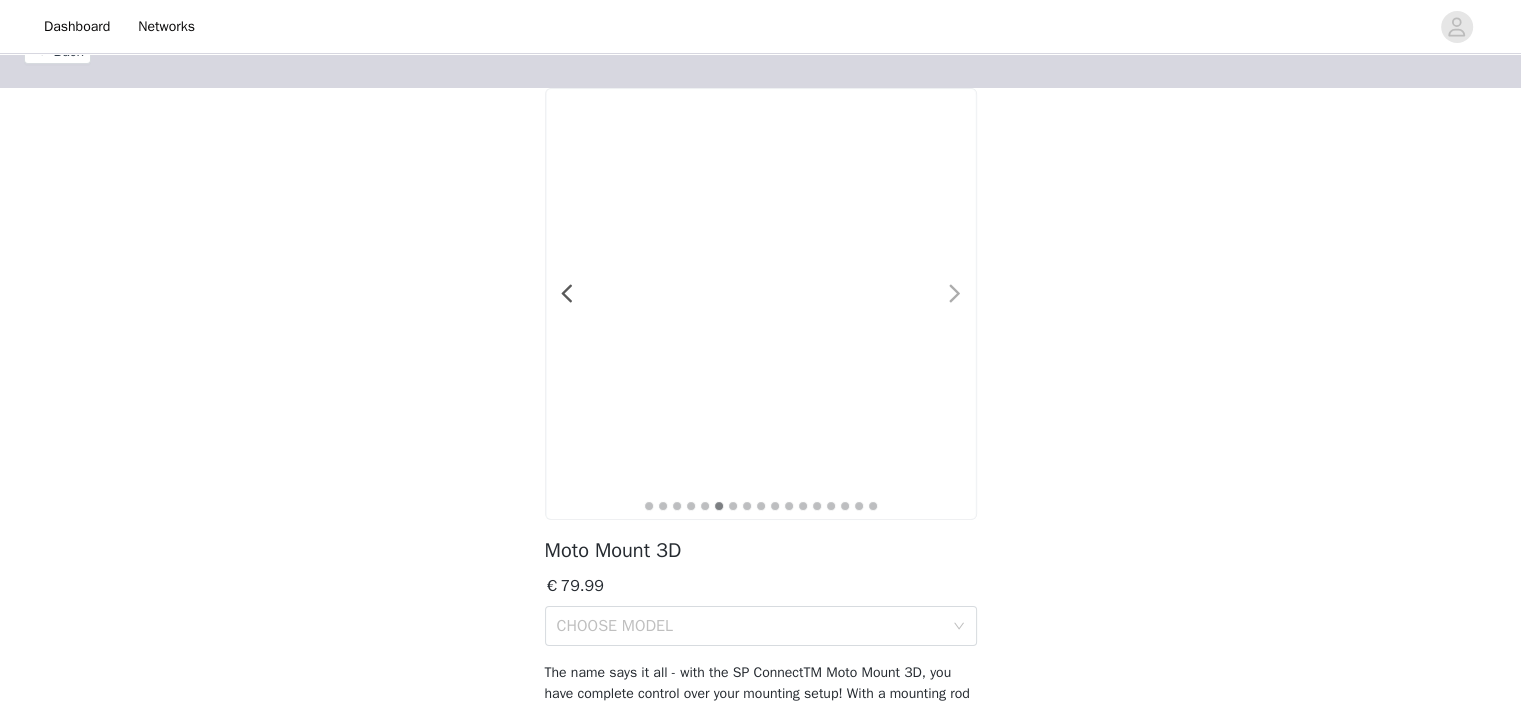 click at bounding box center [955, 294] 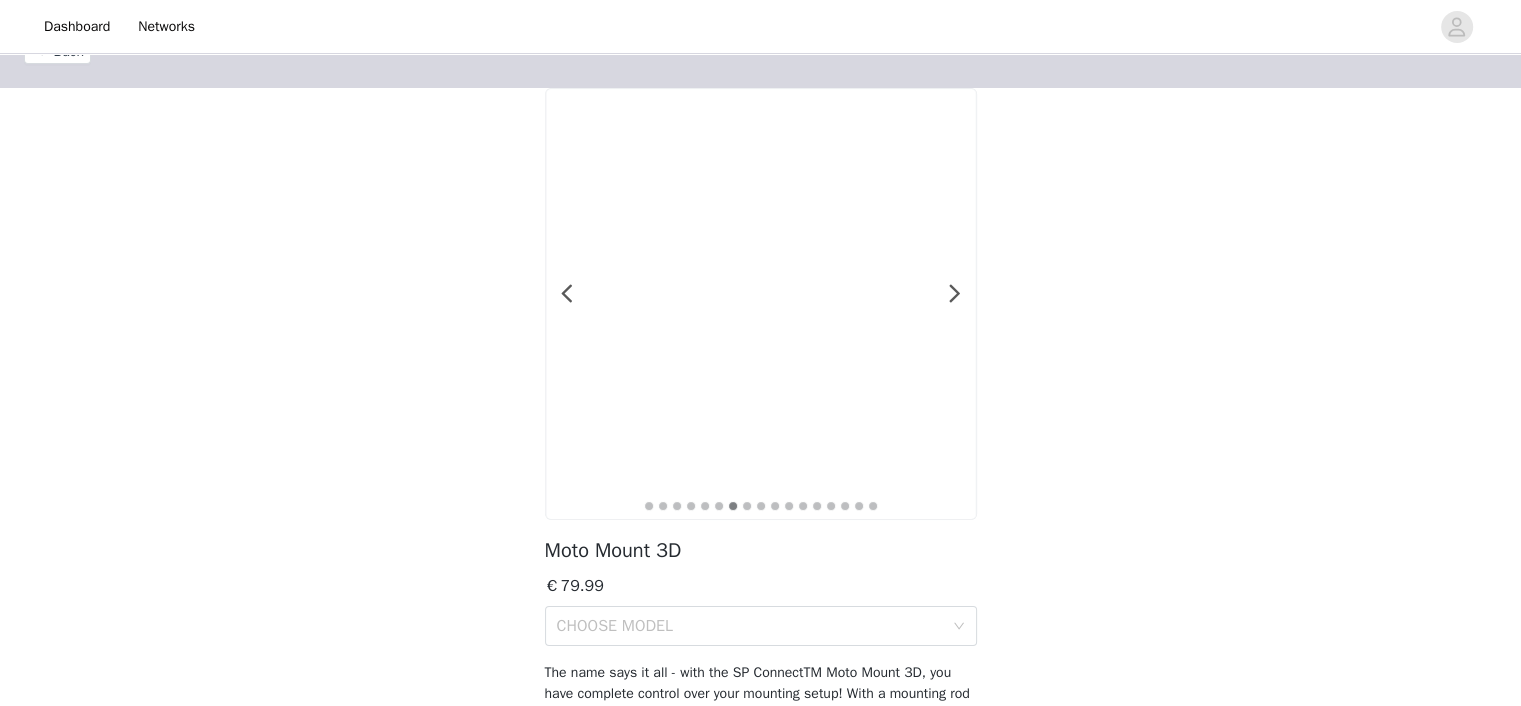 scroll, scrollTop: 349, scrollLeft: 0, axis: vertical 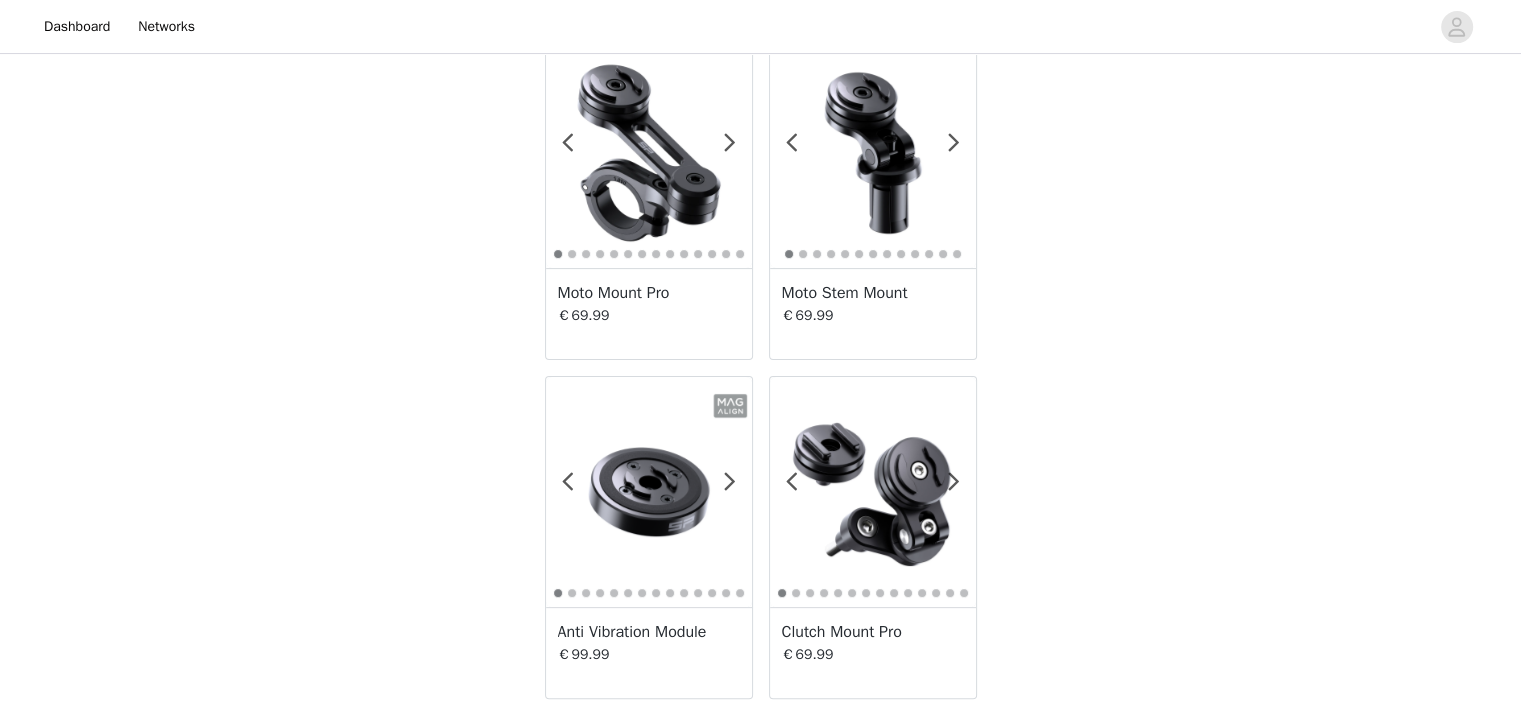 click at bounding box center (649, 153) 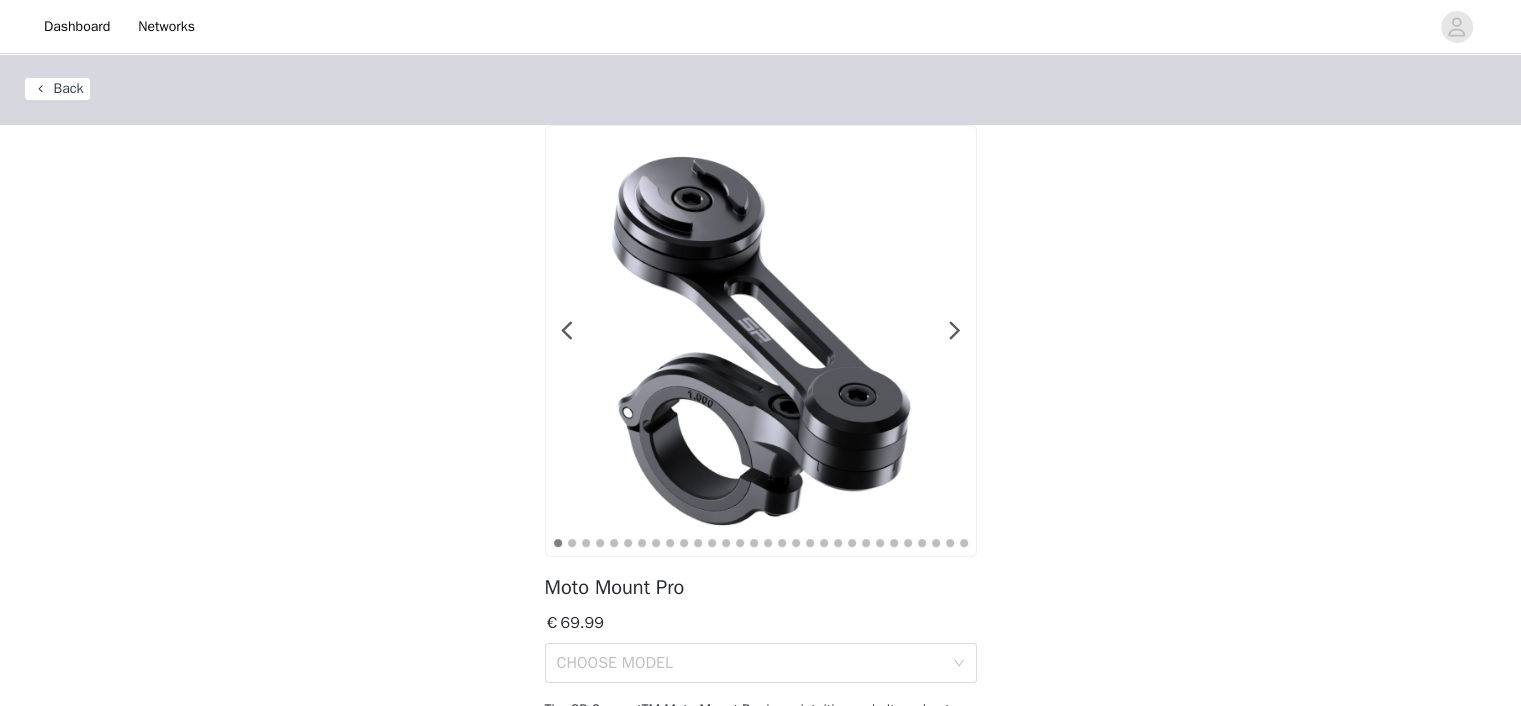 scroll, scrollTop: 0, scrollLeft: 0, axis: both 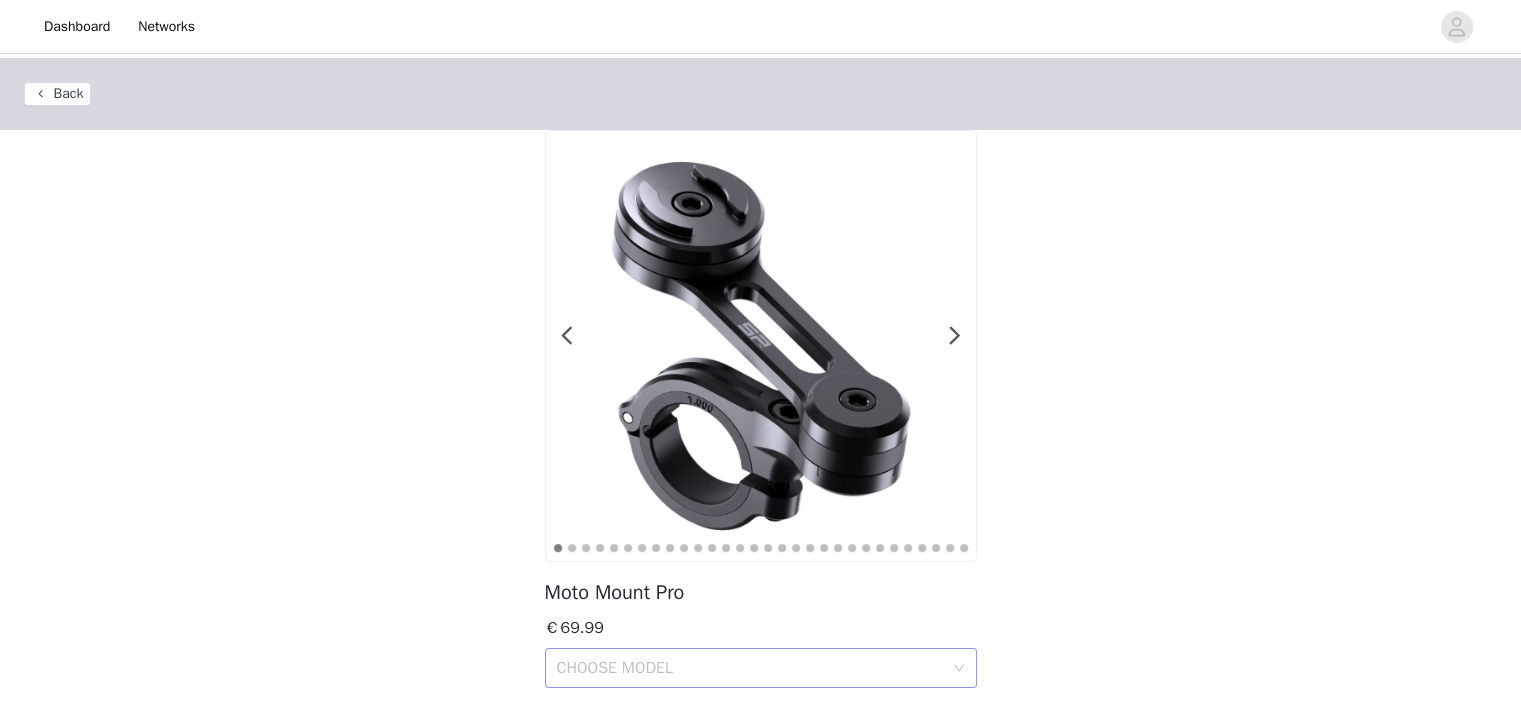 click on "CHOOSE MODEL" at bounding box center (750, 668) 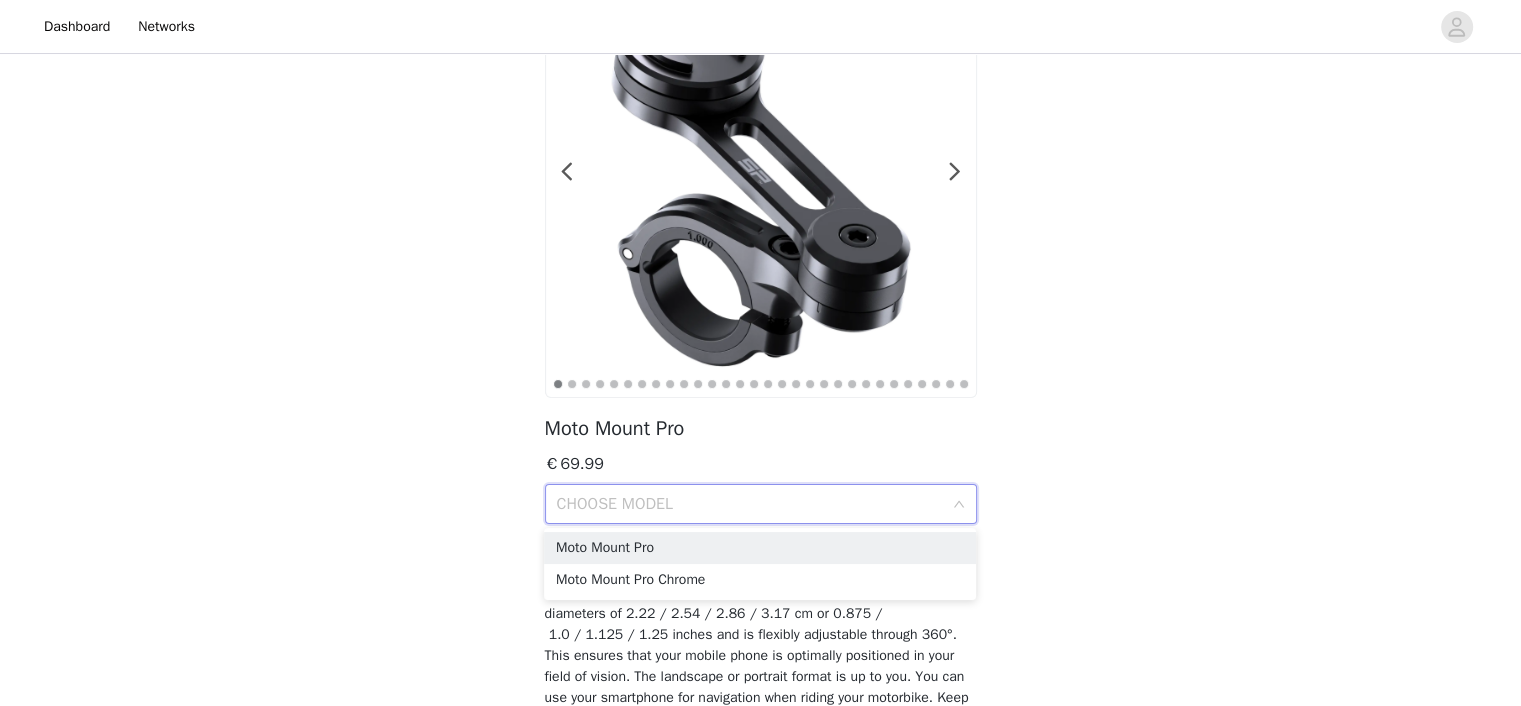 scroll, scrollTop: 307, scrollLeft: 0, axis: vertical 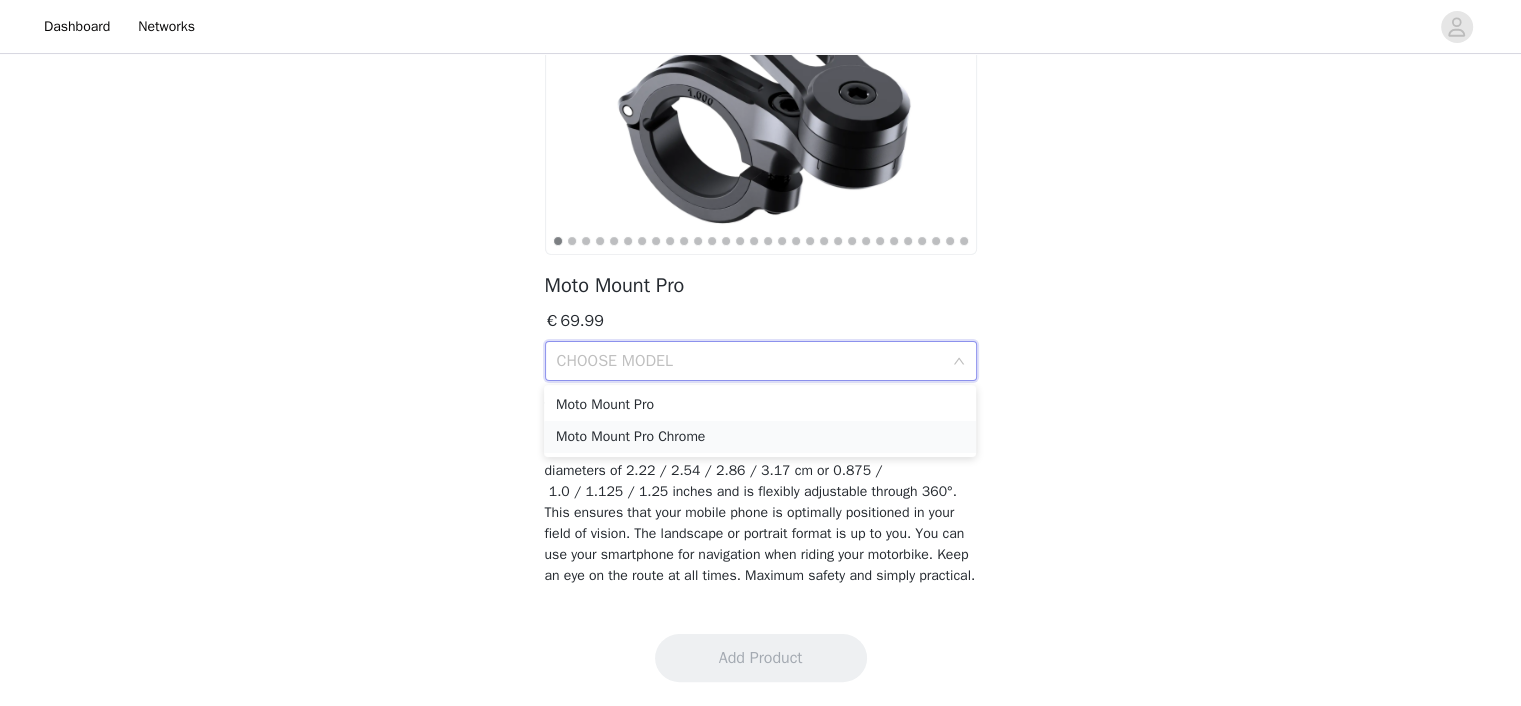 click on "Moto Mount Pro Chrome" at bounding box center (760, 437) 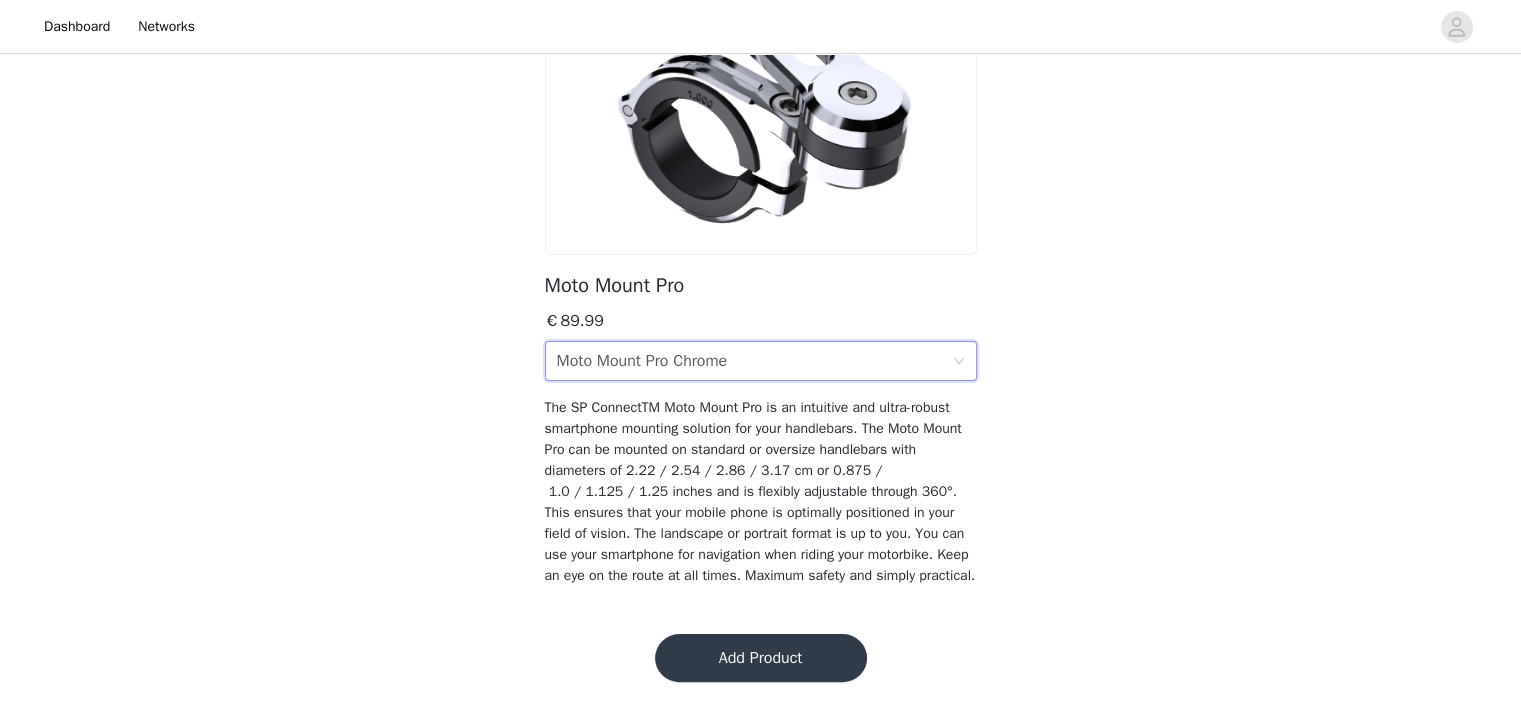 click on "Moto Mount Pro Chrome" at bounding box center (642, 361) 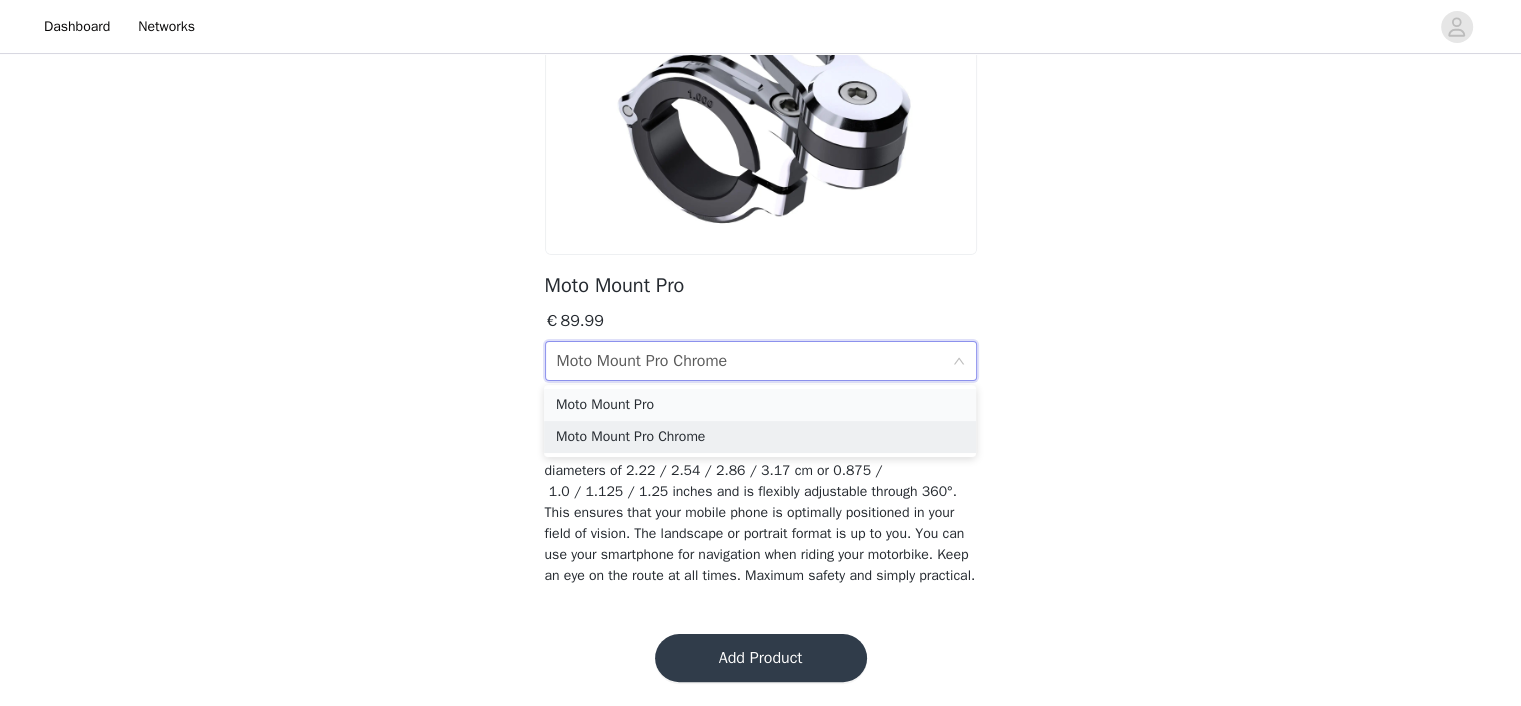 click on "Moto Mount Pro" at bounding box center (760, 405) 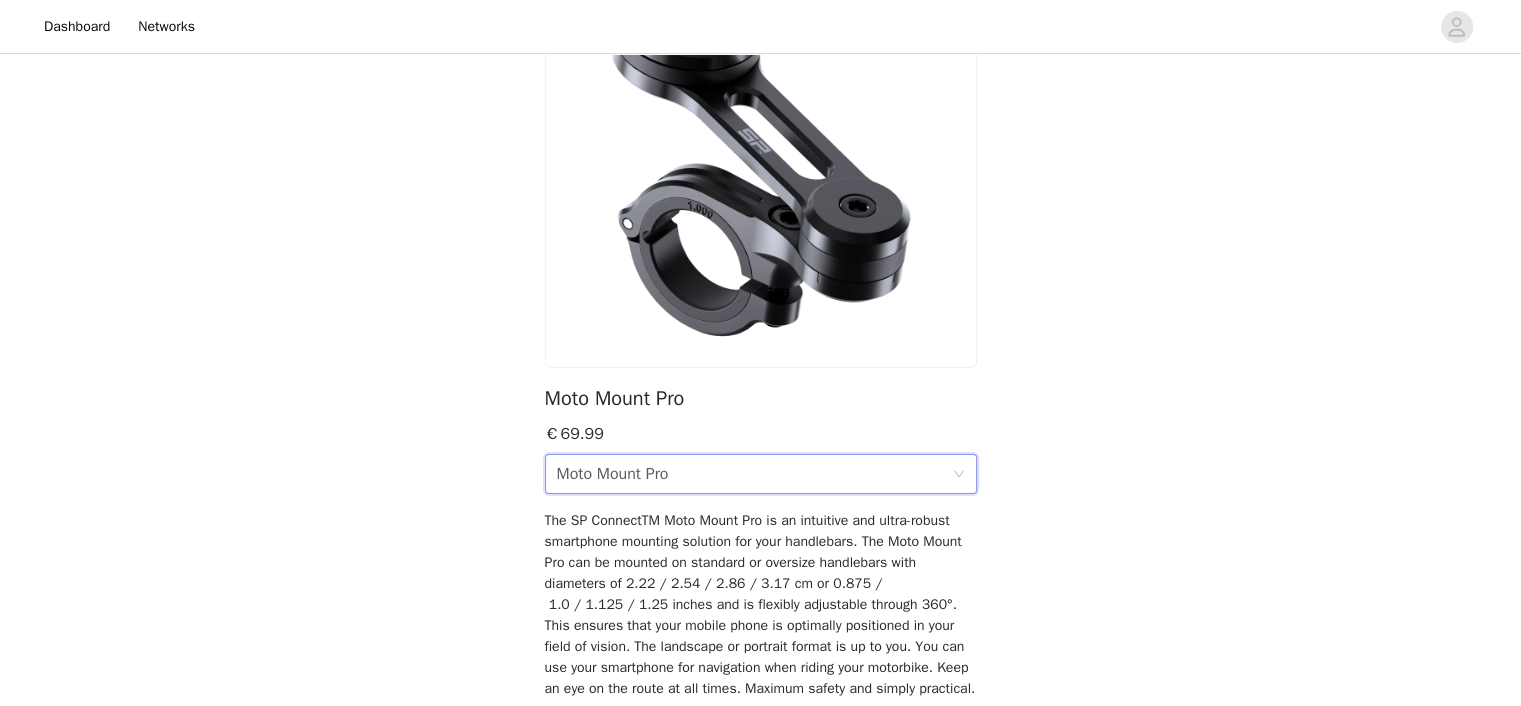 scroll, scrollTop: 307, scrollLeft: 0, axis: vertical 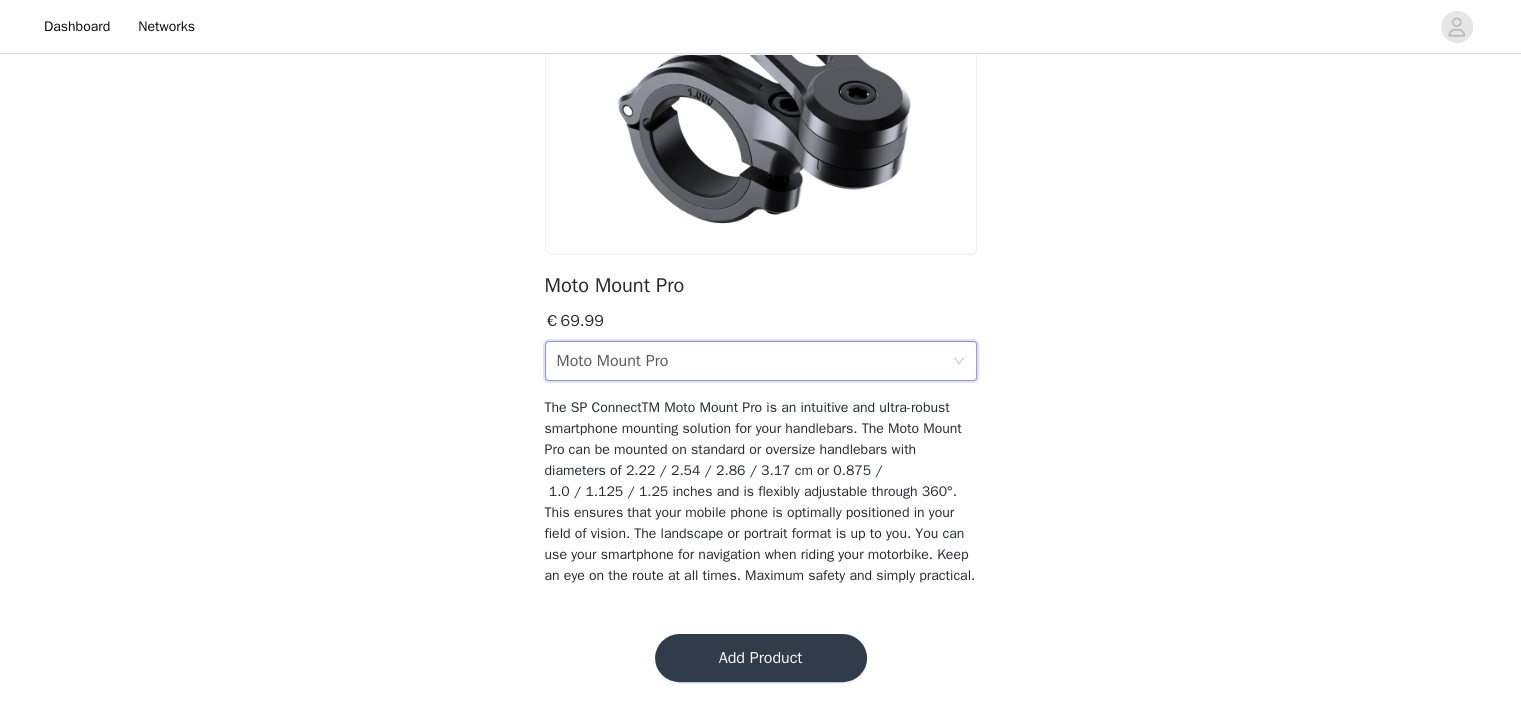 click on "Add Product" at bounding box center [761, 658] 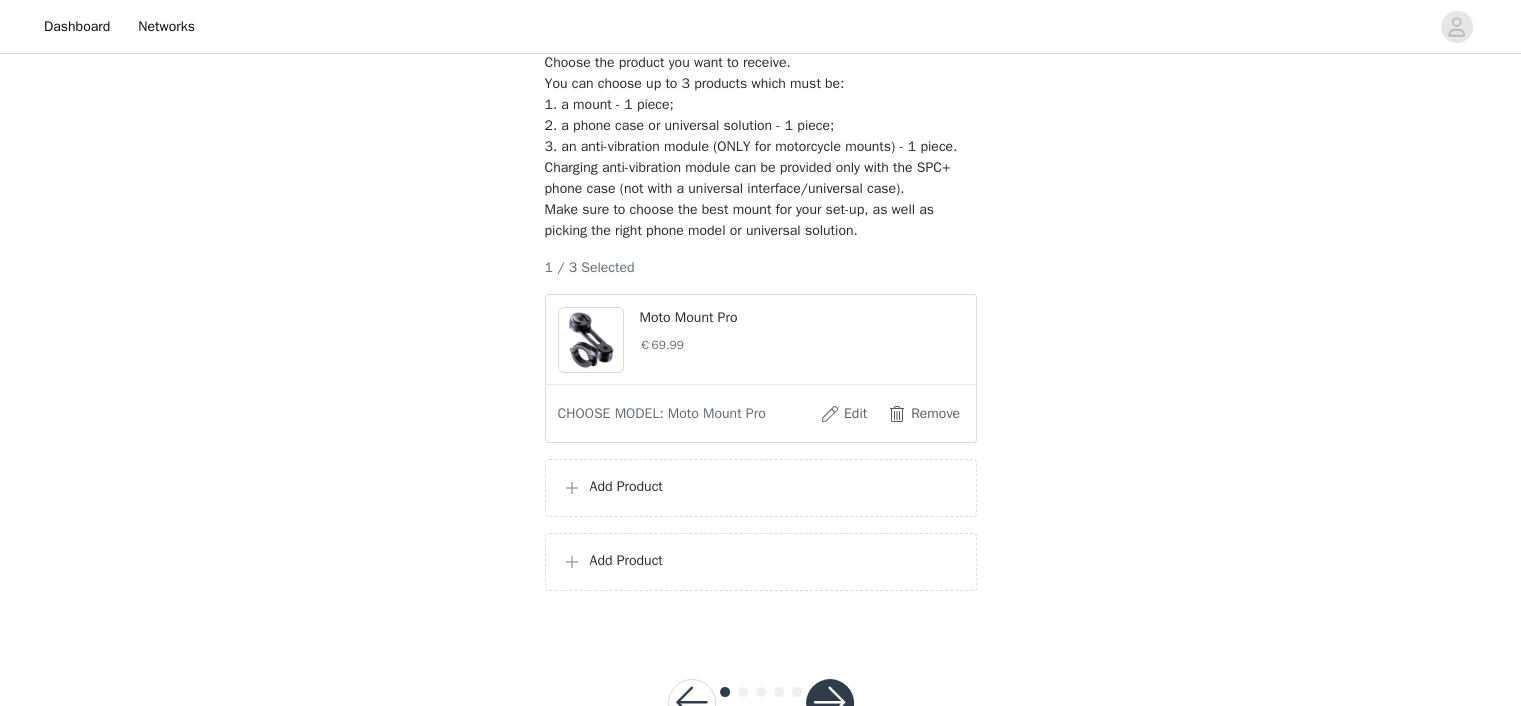 scroll, scrollTop: 228, scrollLeft: 0, axis: vertical 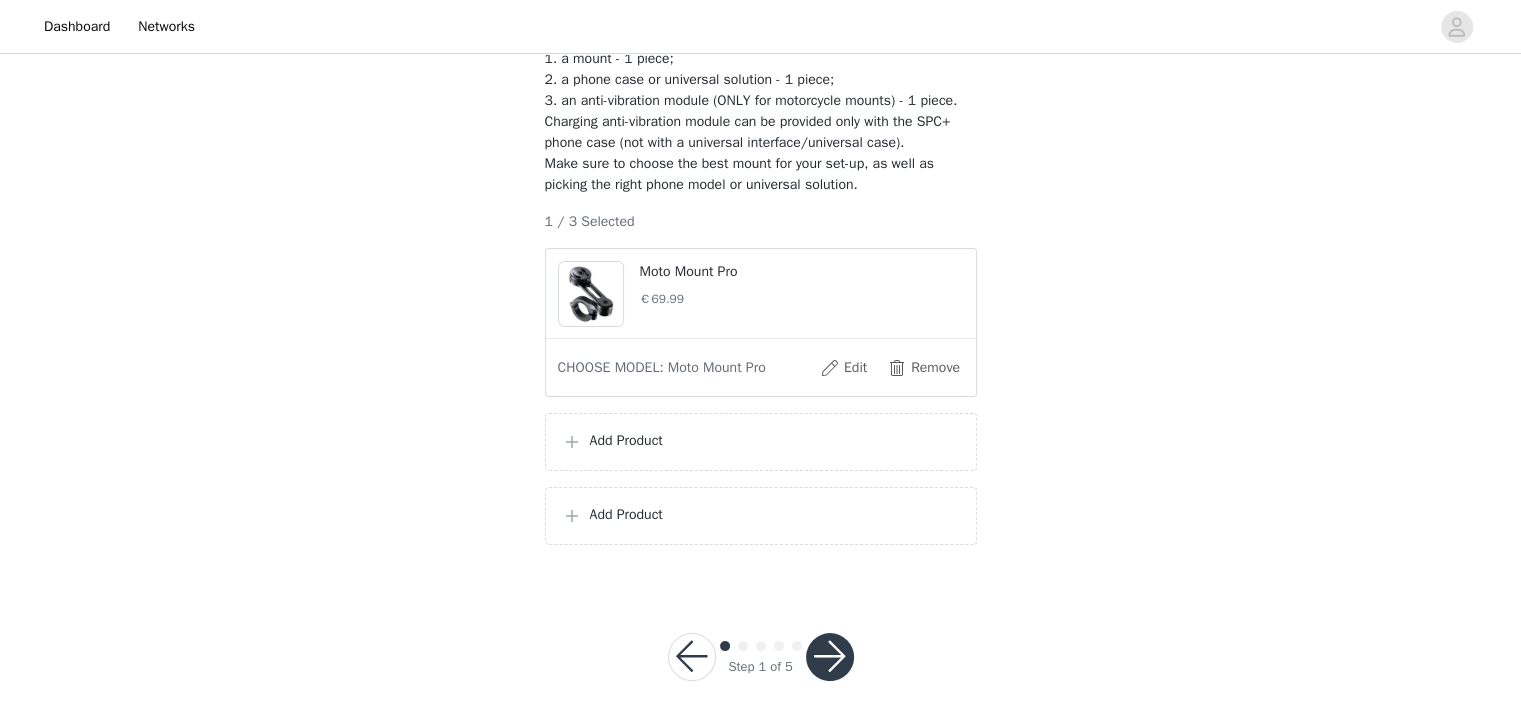click on "Add Product" at bounding box center (775, 440) 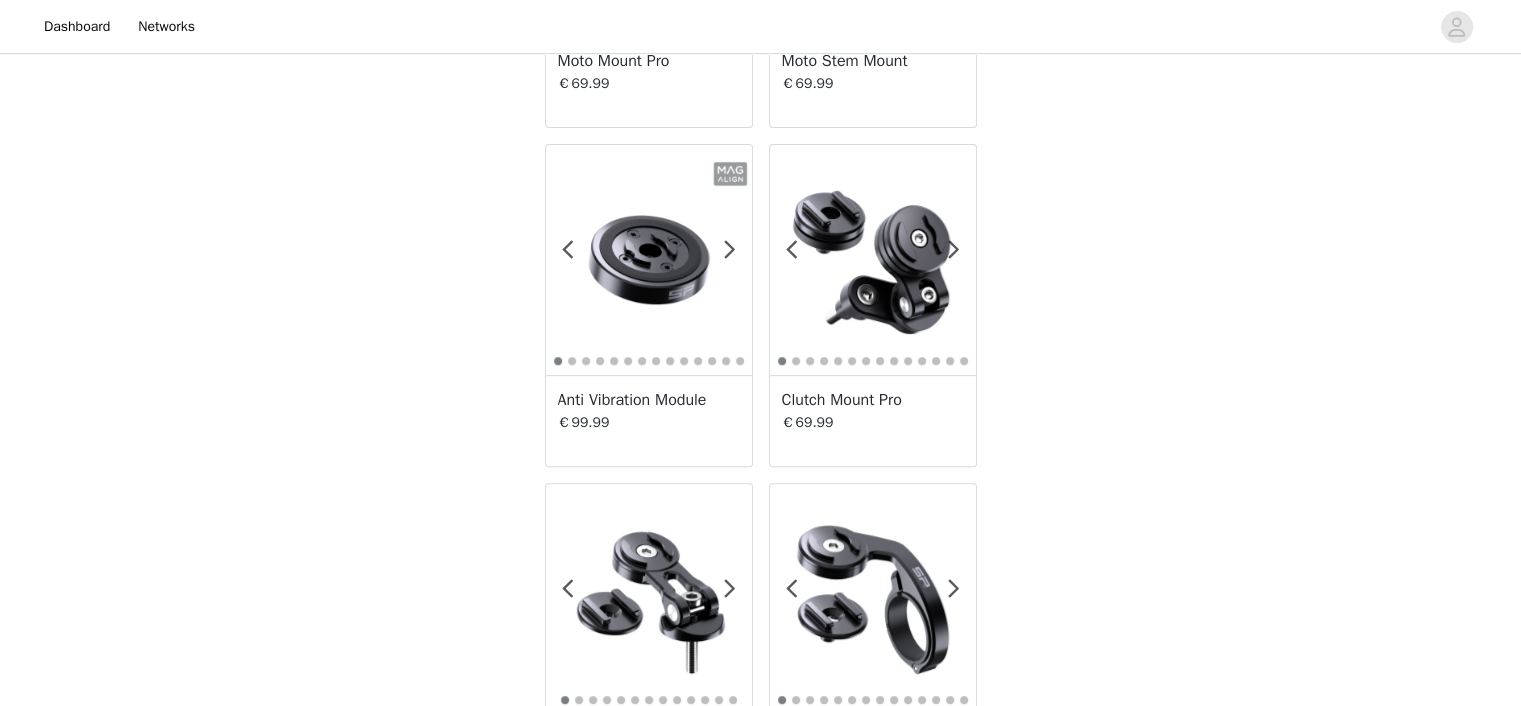 scroll, scrollTop: 666, scrollLeft: 0, axis: vertical 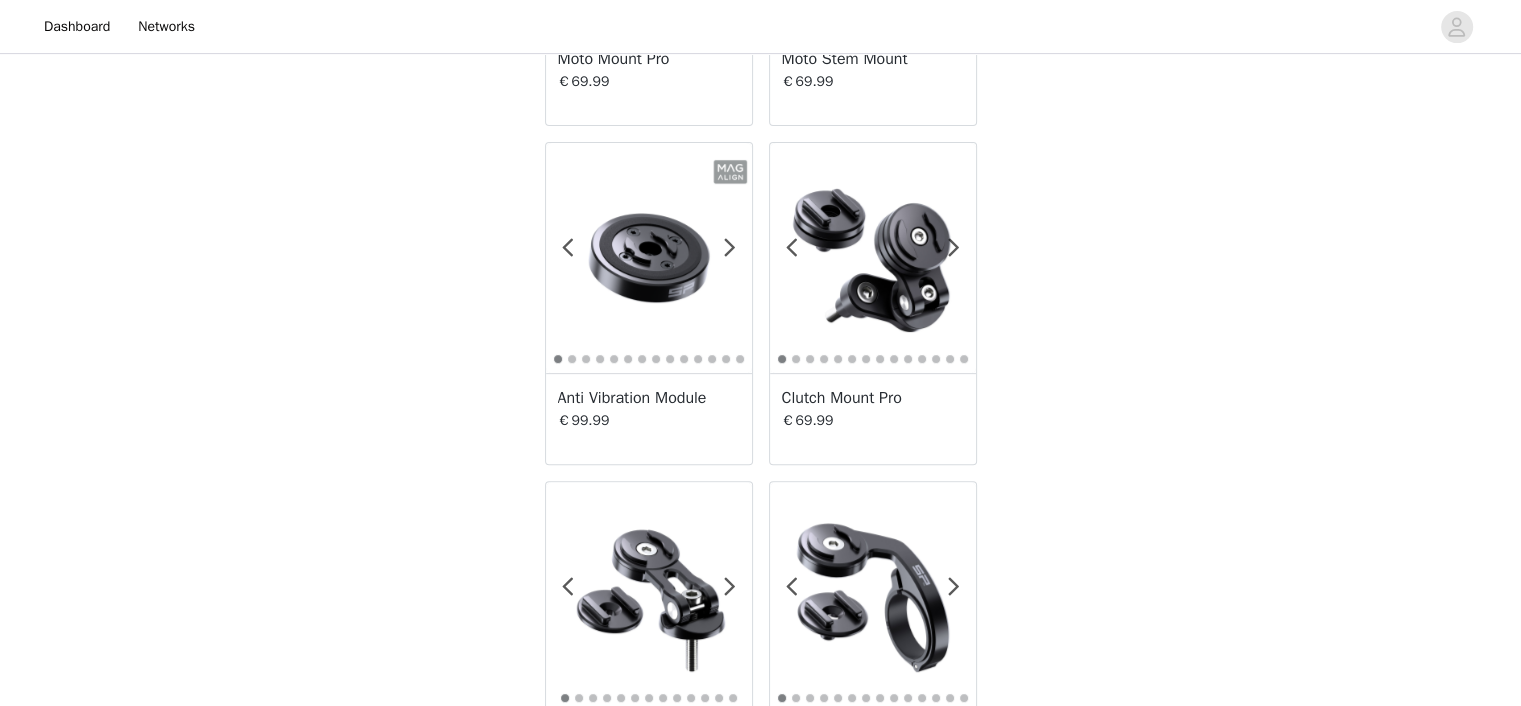 click at bounding box center [649, 258] 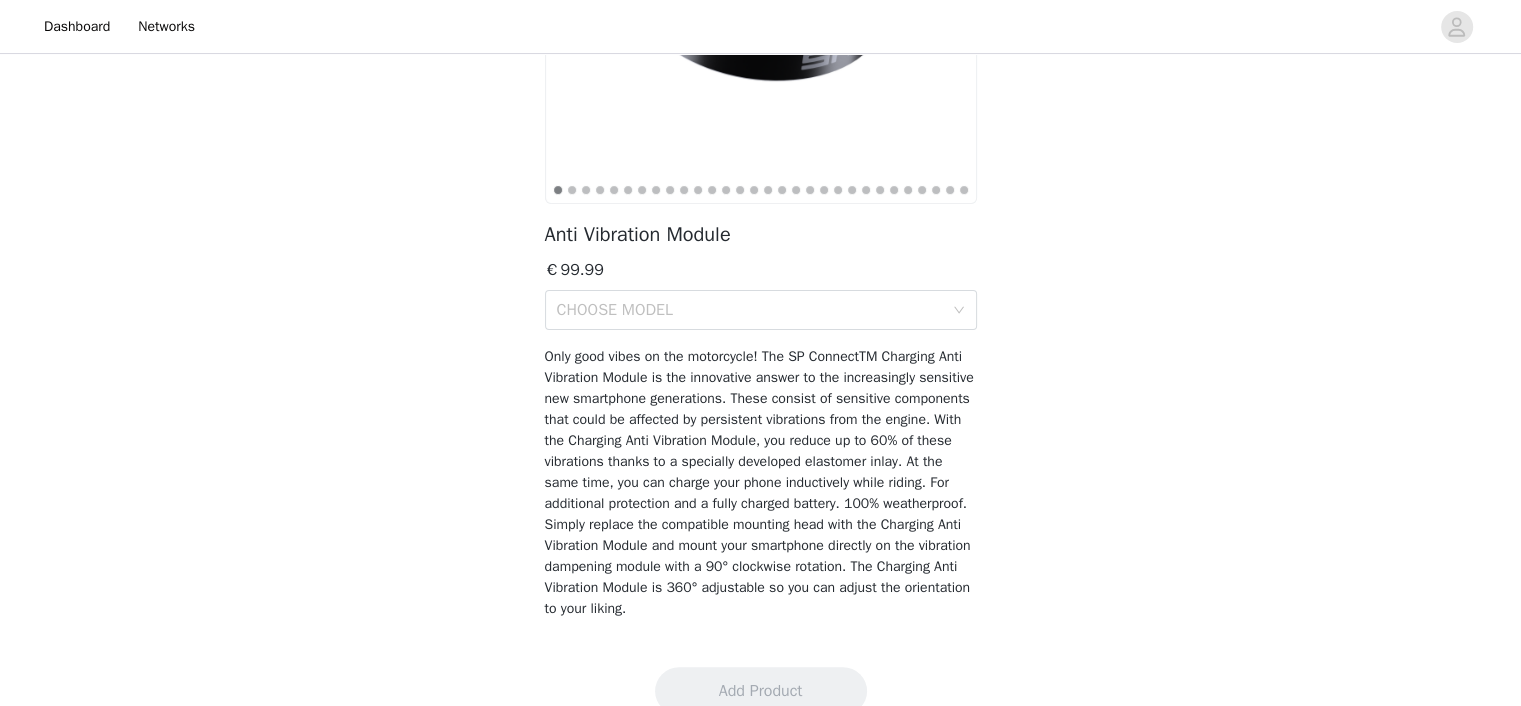 scroll, scrollTop: 359, scrollLeft: 0, axis: vertical 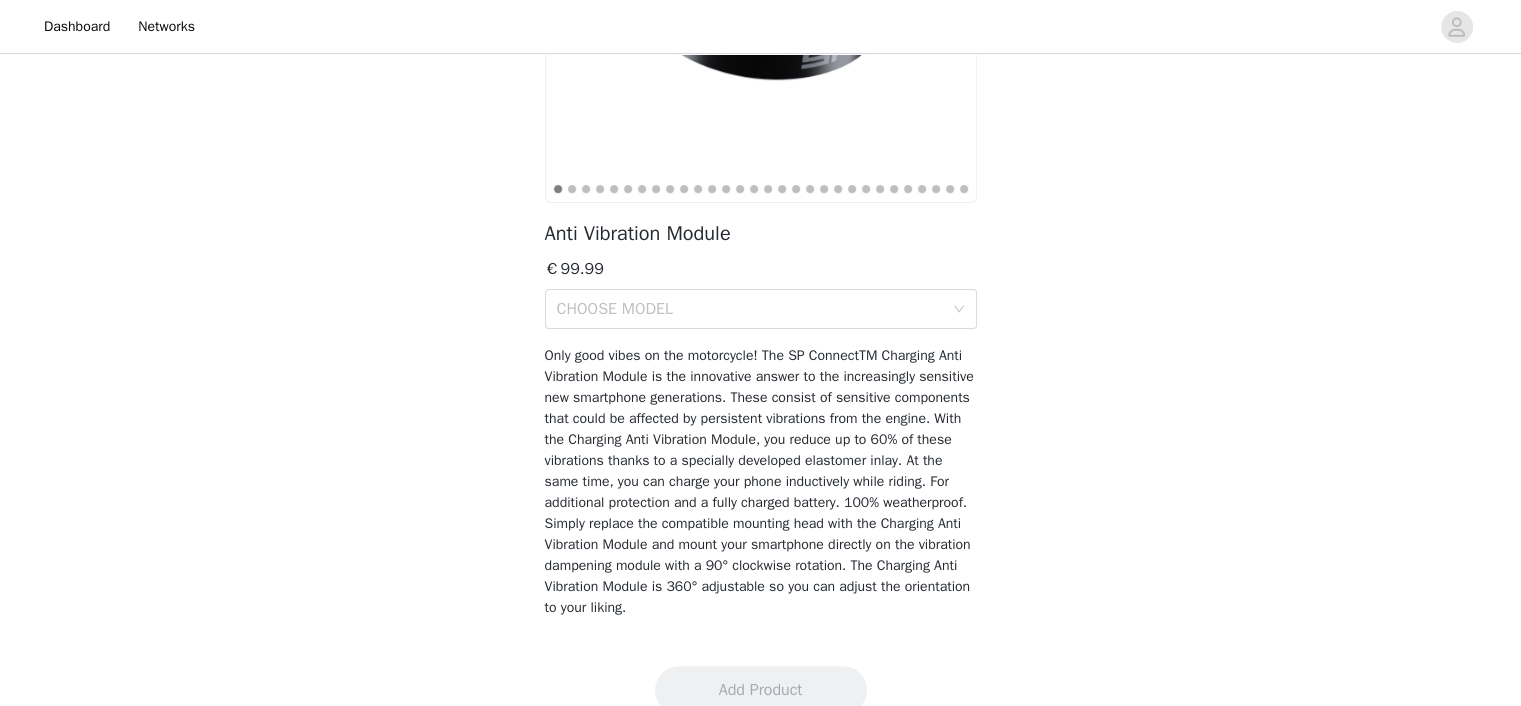 click on "Only good vibes on the motorcycle! The SP ConnectTM Charging Anti Vibration Module is the innovative answer to the increasingly sensitive new smartphone generations. These consist of sensitive components that could be affected by persistent vibrations from the engine. With the Charging Anti Vibration Module, you reduce up to 60% of these vibrations thanks to a specially developed elastomer inlay. At the same time, you can charge your phone inductively while riding. For additional protection and a fully charged battery. 100% weatherproof. Simply replace the compatible mounting head with the Charging Anti Vibration Module and mount your smartphone directly on the vibration dampening module with a 90° clockwise rotation. The Charging Anti Vibration Module is 360° adjustable so you can adjust the orientation to your liking." at bounding box center [761, 481] 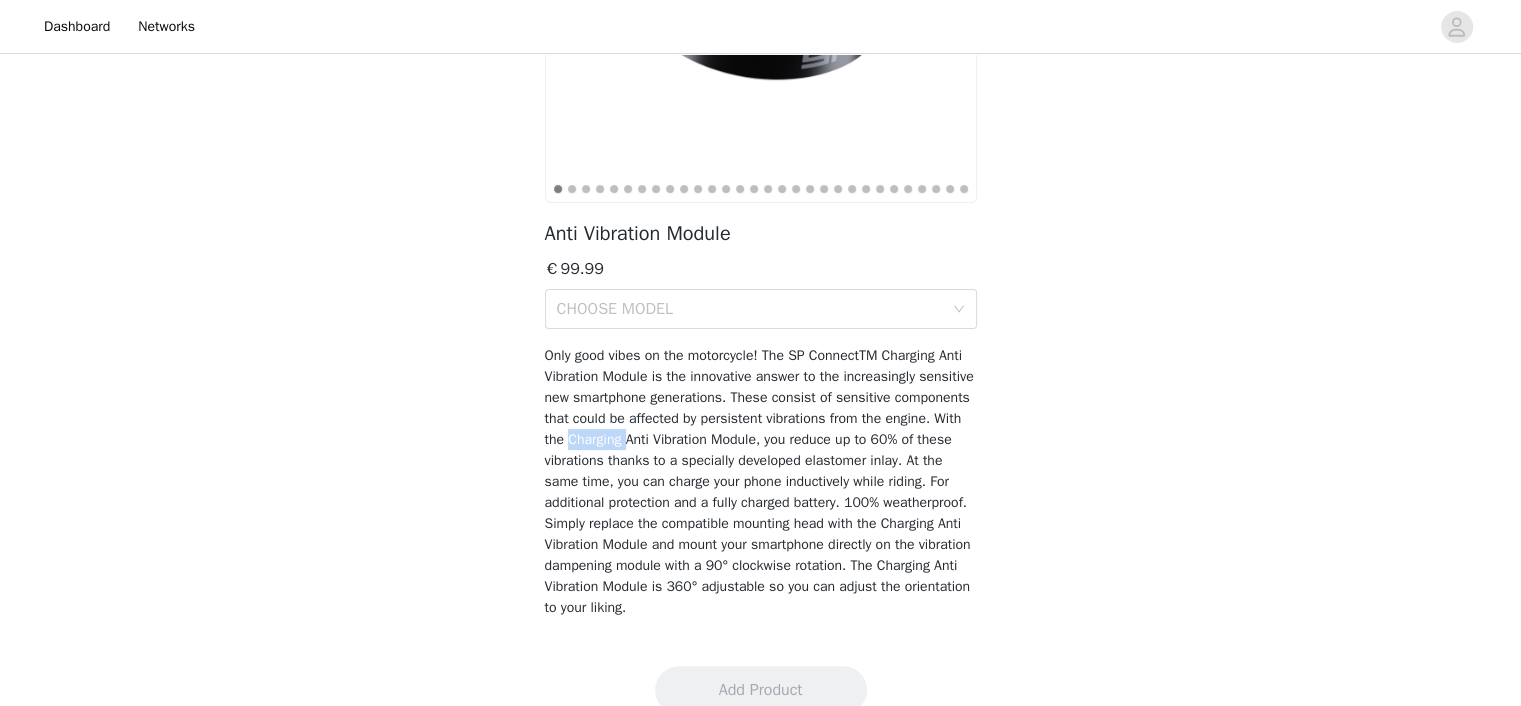 click on "Only good vibes on the motorcycle! The SP ConnectTM Charging Anti Vibration Module is the innovative answer to the increasingly sensitive new smartphone generations. These consist of sensitive components that could be affected by persistent vibrations from the engine. With the Charging Anti Vibration Module, you reduce up to 60% of these vibrations thanks to a specially developed elastomer inlay. At the same time, you can charge your phone inductively while riding. For additional protection and a fully charged battery. 100% weatherproof. Simply replace the compatible mounting head with the Charging Anti Vibration Module and mount your smartphone directly on the vibration dampening module with a 90° clockwise rotation. The Charging Anti Vibration Module is 360° adjustable so you can adjust the orientation to your liking." at bounding box center (761, 481) 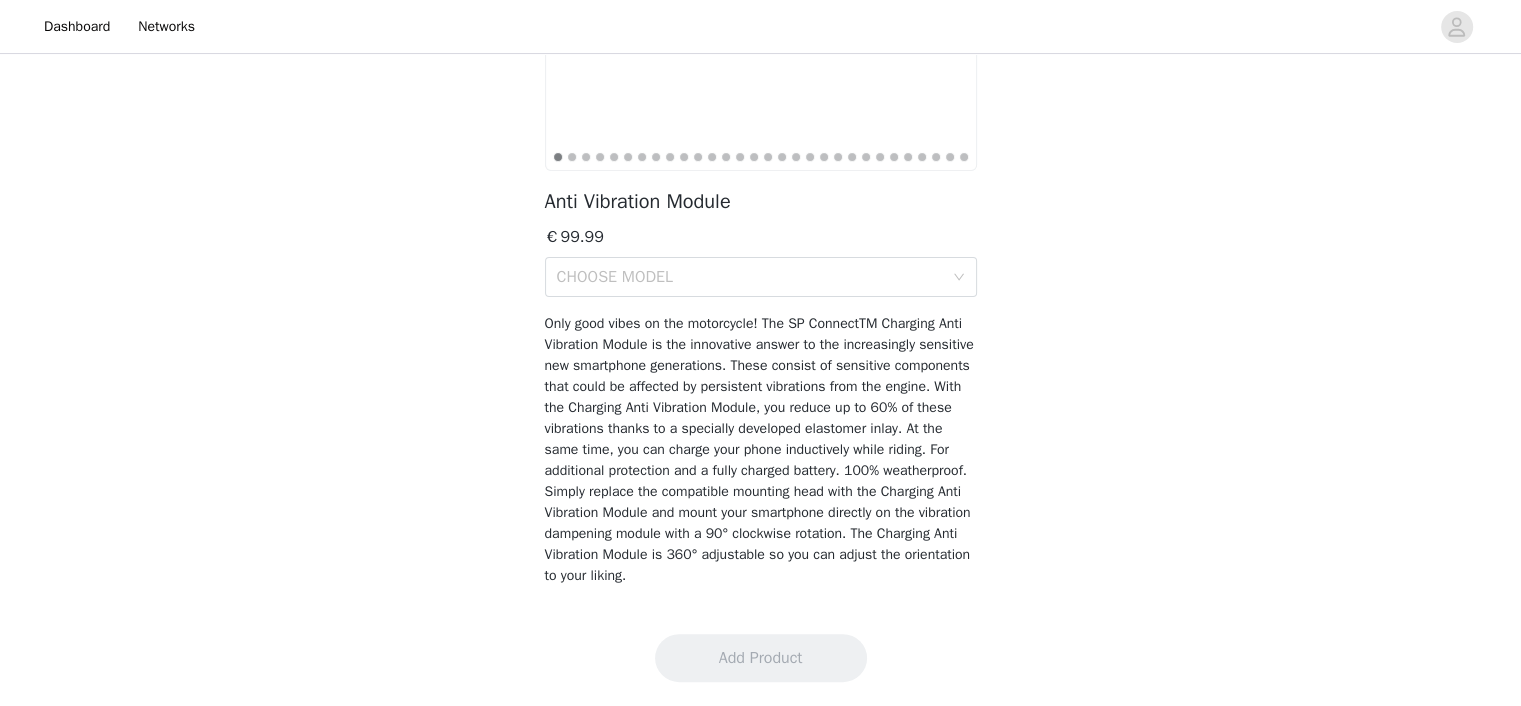 click on "Only good vibes on the motorcycle! The SP ConnectTM Charging Anti Vibration Module is the innovative answer to the increasingly sensitive new smartphone generations. These consist of sensitive components that could be affected by persistent vibrations from the engine. With the Charging Anti Vibration Module, you reduce up to 60% of these vibrations thanks to a specially developed elastomer inlay. At the same time, you can charge your phone inductively while riding. For additional protection and a fully charged battery. 100% weatherproof. Simply replace the compatible mounting head with the Charging Anti Vibration Module and mount your smartphone directly on the vibration dampening module with a 90° clockwise rotation. The Charging Anti Vibration Module is 360° adjustable so you can adjust the orientation to your liking." at bounding box center [761, 449] 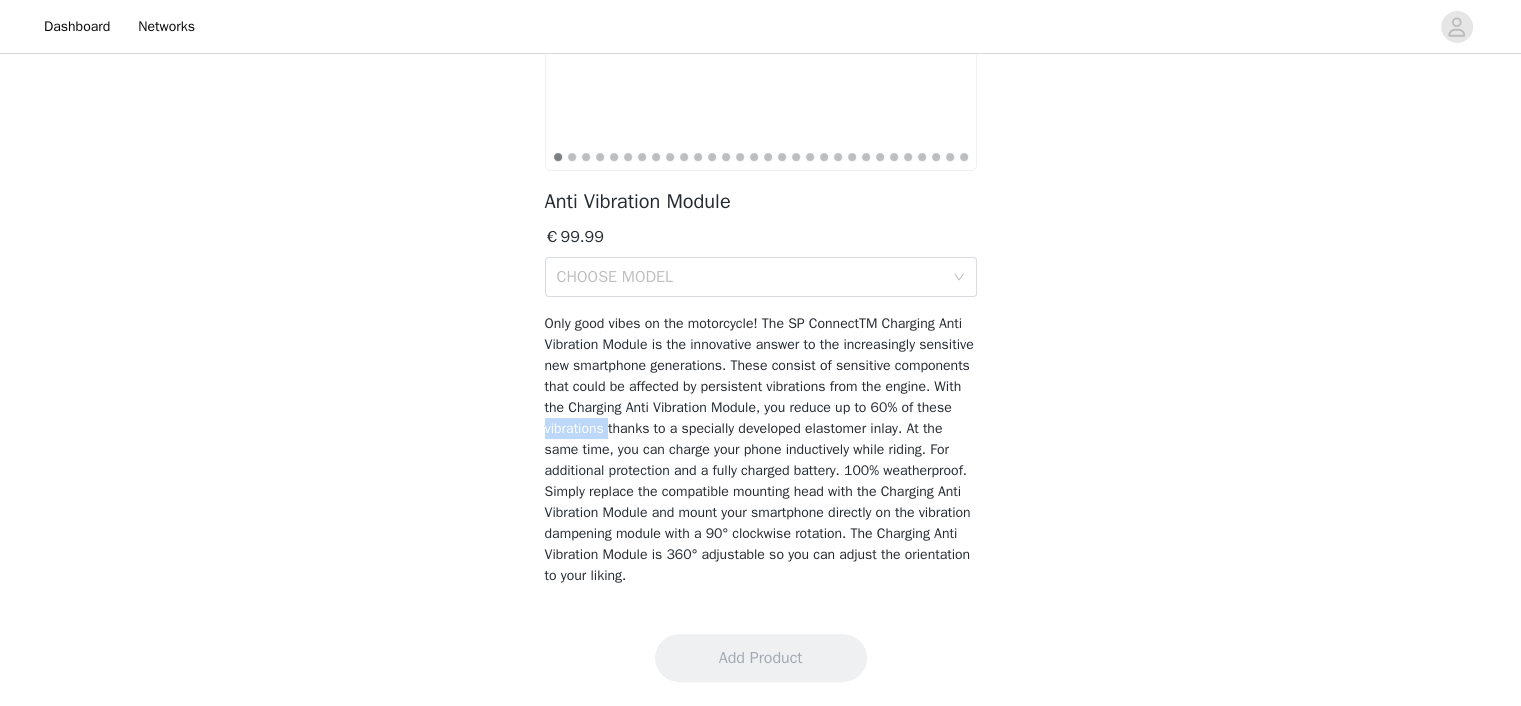 click on "Only good vibes on the motorcycle! The SP ConnectTM Charging Anti Vibration Module is the innovative answer to the increasingly sensitive new smartphone generations. These consist of sensitive components that could be affected by persistent vibrations from the engine. With the Charging Anti Vibration Module, you reduce up to 60% of these vibrations thanks to a specially developed elastomer inlay. At the same time, you can charge your phone inductively while riding. For additional protection and a fully charged battery. 100% weatherproof. Simply replace the compatible mounting head with the Charging Anti Vibration Module and mount your smartphone directly on the vibration dampening module with a 90° clockwise rotation. The Charging Anti Vibration Module is 360° adjustable so you can adjust the orientation to your liking." at bounding box center (761, 449) 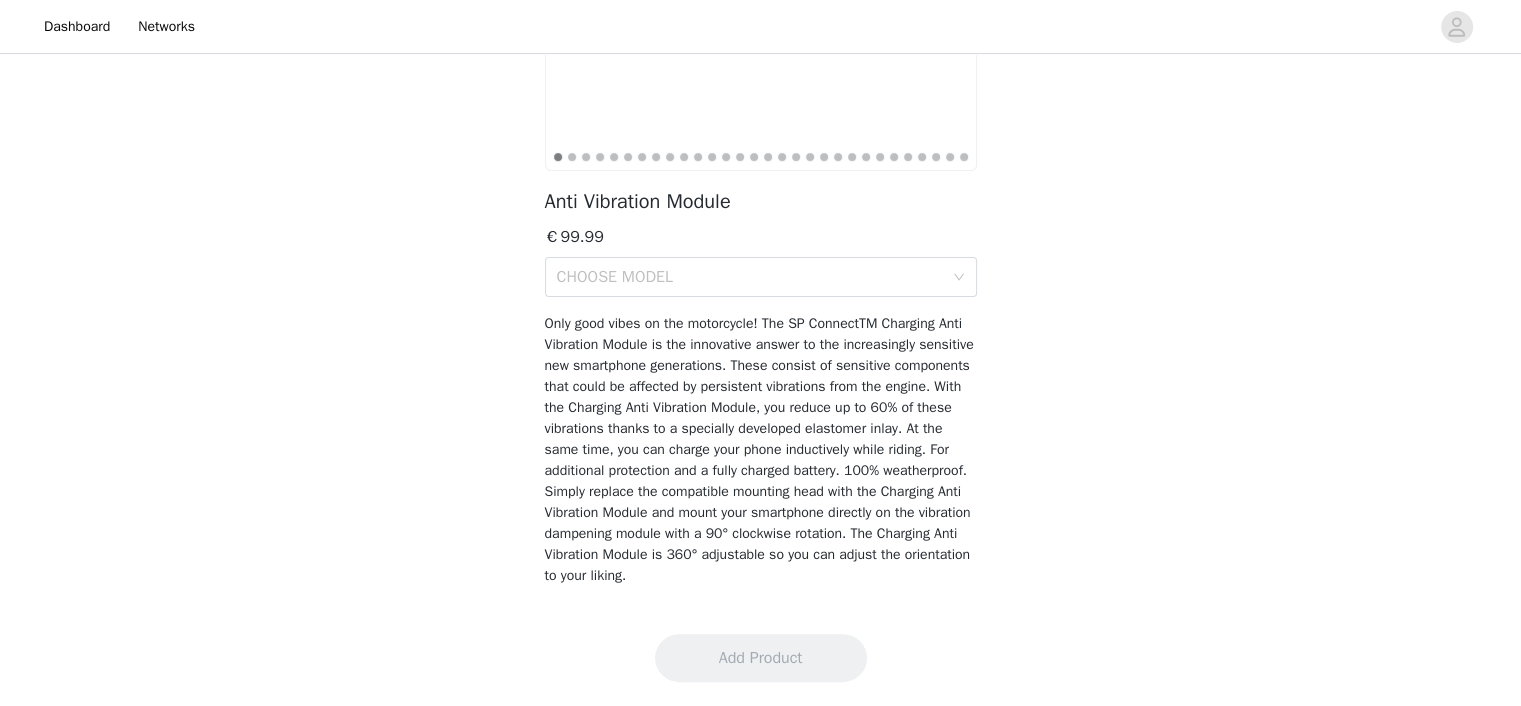 click on "Only good vibes on the motorcycle! The SP ConnectTM Charging Anti Vibration Module is the innovative answer to the increasingly sensitive new smartphone generations. These consist of sensitive components that could be affected by persistent vibrations from the engine. With the Charging Anti Vibration Module, you reduce up to 60% of these vibrations thanks to a specially developed elastomer inlay. At the same time, you can charge your phone inductively while riding. For additional protection and a fully charged battery. 100% weatherproof. Simply replace the compatible mounting head with the Charging Anti Vibration Module and mount your smartphone directly on the vibration dampening module with a 90° clockwise rotation. The Charging Anti Vibration Module is 360° adjustable so you can adjust the orientation to your liking." at bounding box center [761, 449] 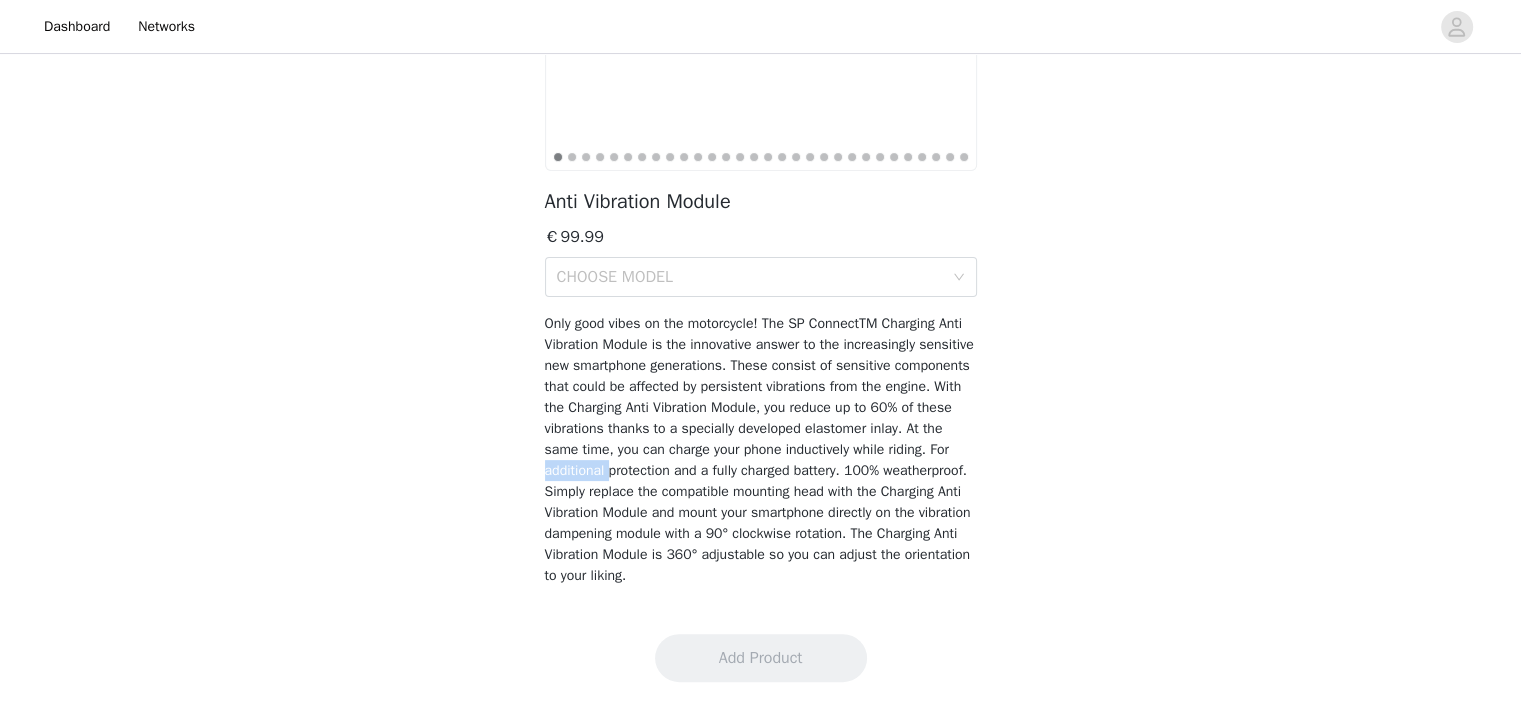 click on "Only good vibes on the motorcycle! The SP ConnectTM Charging Anti Vibration Module is the innovative answer to the increasingly sensitive new smartphone generations. These consist of sensitive components that could be affected by persistent vibrations from the engine. With the Charging Anti Vibration Module, you reduce up to 60% of these vibrations thanks to a specially developed elastomer inlay. At the same time, you can charge your phone inductively while riding. For additional protection and a fully charged battery. 100% weatherproof. Simply replace the compatible mounting head with the Charging Anti Vibration Module and mount your smartphone directly on the vibration dampening module with a 90° clockwise rotation. The Charging Anti Vibration Module is 360° adjustable so you can adjust the orientation to your liking." at bounding box center [761, 449] 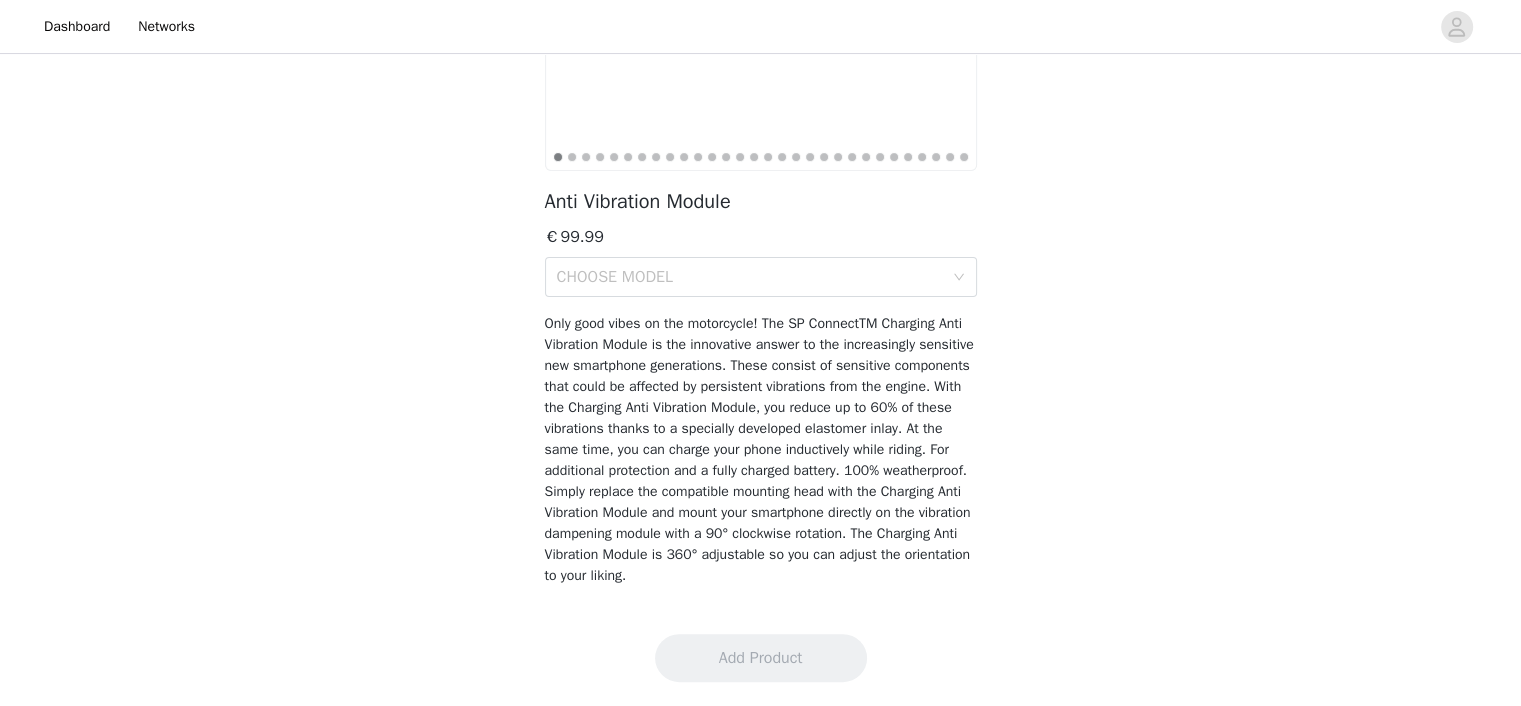 click on "Only good vibes on the motorcycle! The SP ConnectTM Charging Anti Vibration Module is the innovative answer to the increasingly sensitive new smartphone generations. These consist of sensitive components that could be affected by persistent vibrations from the engine. With the Charging Anti Vibration Module, you reduce up to 60% of these vibrations thanks to a specially developed elastomer inlay. At the same time, you can charge your phone inductively while riding. For additional protection and a fully charged battery. 100% weatherproof. Simply replace the compatible mounting head with the Charging Anti Vibration Module and mount your smartphone directly on the vibration dampening module with a 90° clockwise rotation. The Charging Anti Vibration Module is 360° adjustable so you can adjust the orientation to your liking." at bounding box center [761, 449] 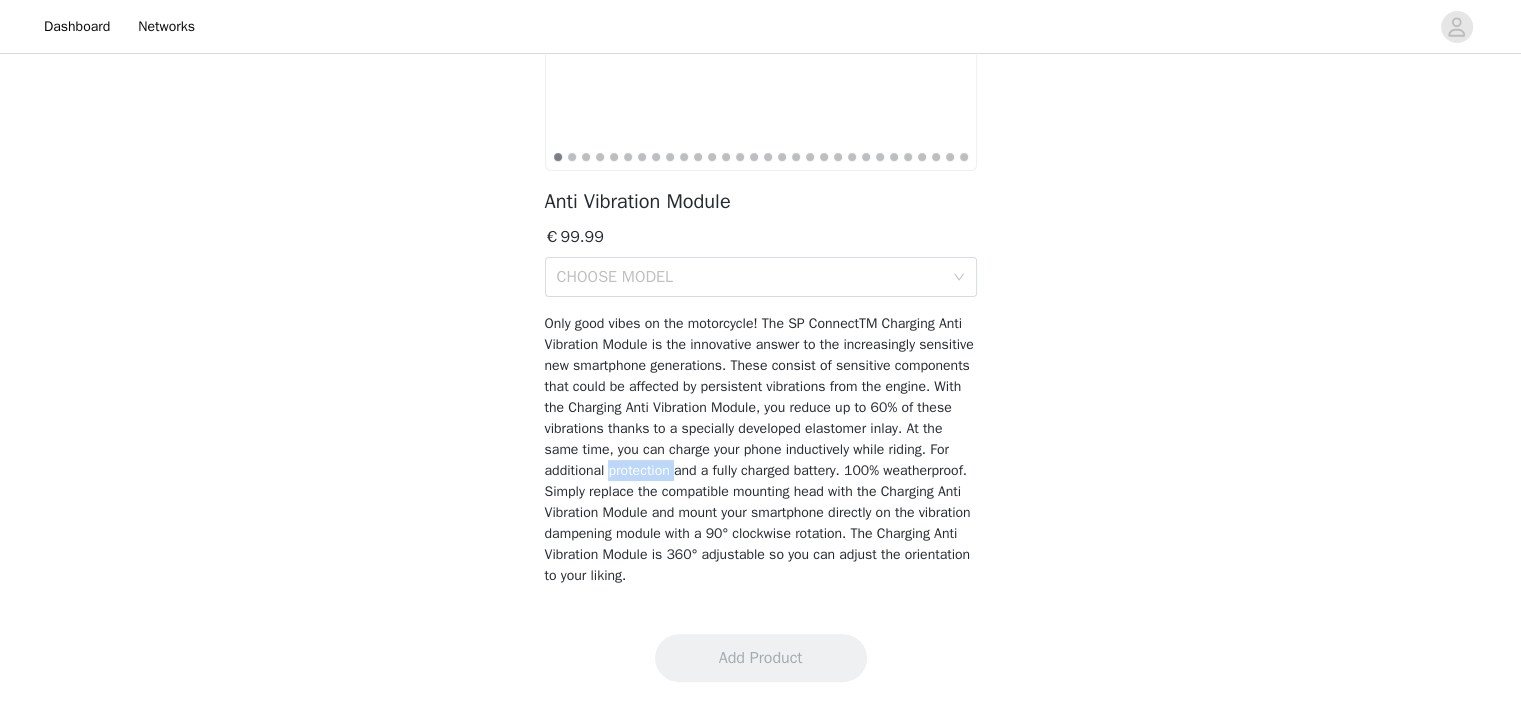 click on "Only good vibes on the motorcycle! The SP ConnectTM Charging Anti Vibration Module is the innovative answer to the increasingly sensitive new smartphone generations. These consist of sensitive components that could be affected by persistent vibrations from the engine. With the Charging Anti Vibration Module, you reduce up to 60% of these vibrations thanks to a specially developed elastomer inlay. At the same time, you can charge your phone inductively while riding. For additional protection and a fully charged battery. 100% weatherproof. Simply replace the compatible mounting head with the Charging Anti Vibration Module and mount your smartphone directly on the vibration dampening module with a 90° clockwise rotation. The Charging Anti Vibration Module is 360° adjustable so you can adjust the orientation to your liking." at bounding box center [761, 449] 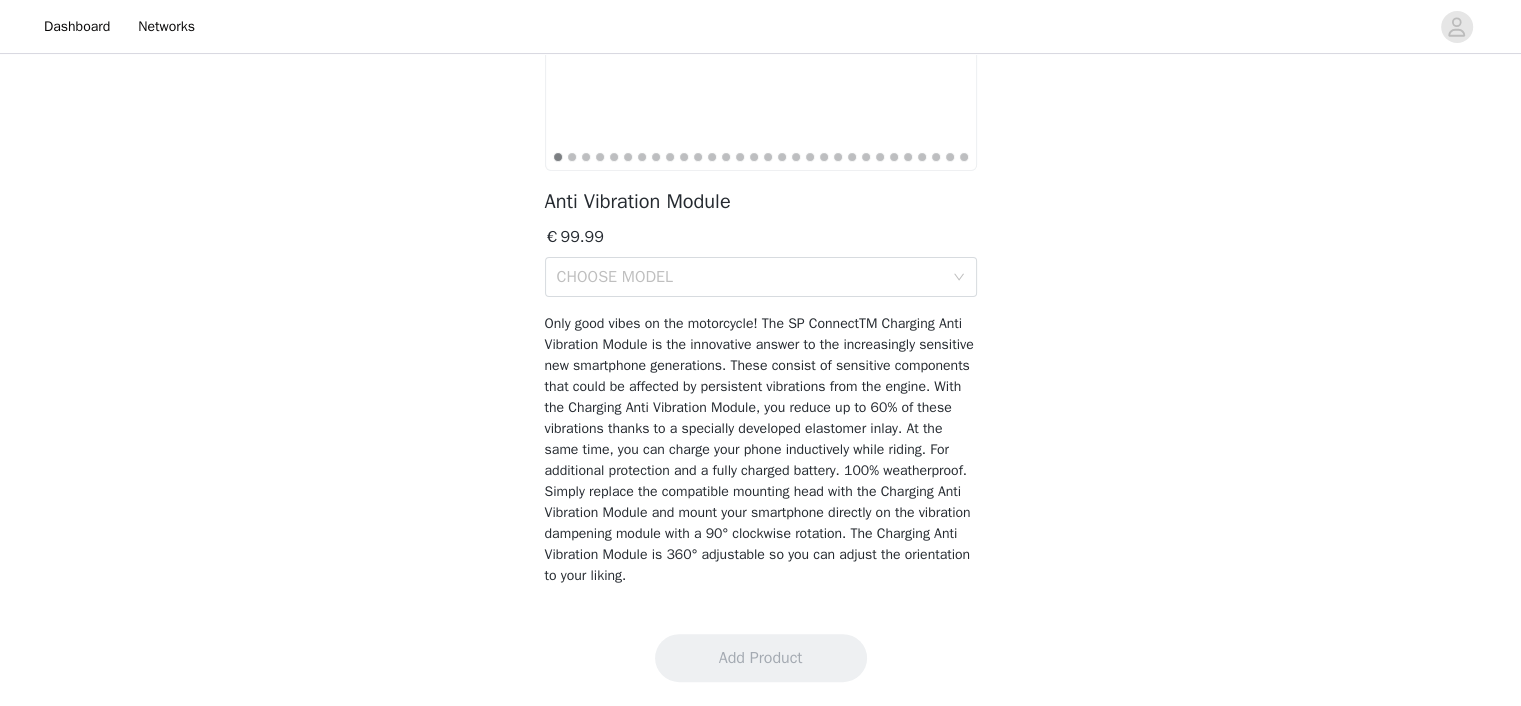 click on "Back         1 2 3 4 5 6 7 8 9 10 11 12 13 14 15 16 17 18 19 20 21 22 23 24 25 26 27 28 29 30 31 32 33 34 35
Anti Vibration Module
€99.99
CHOOSE MODEL" at bounding box center (760, 138) 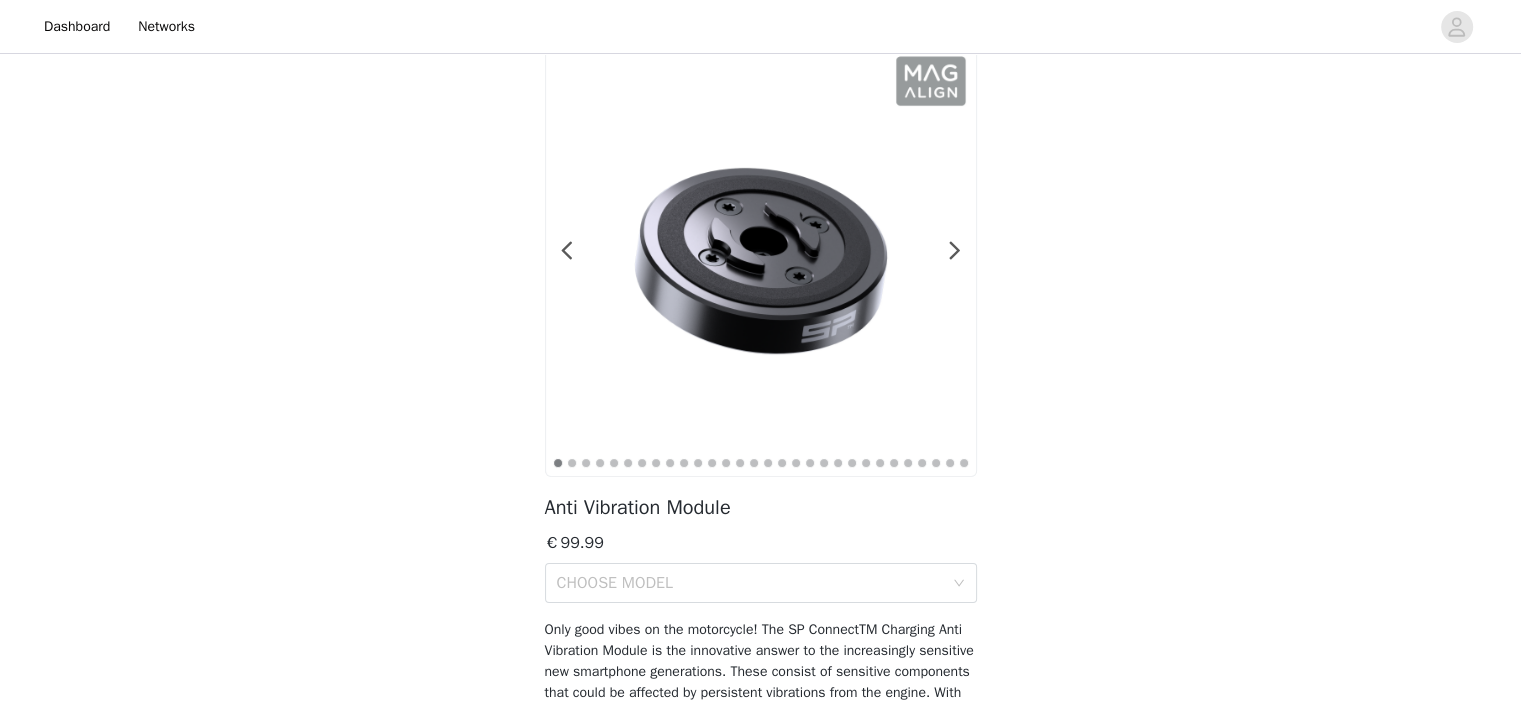 scroll, scrollTop: 84, scrollLeft: 0, axis: vertical 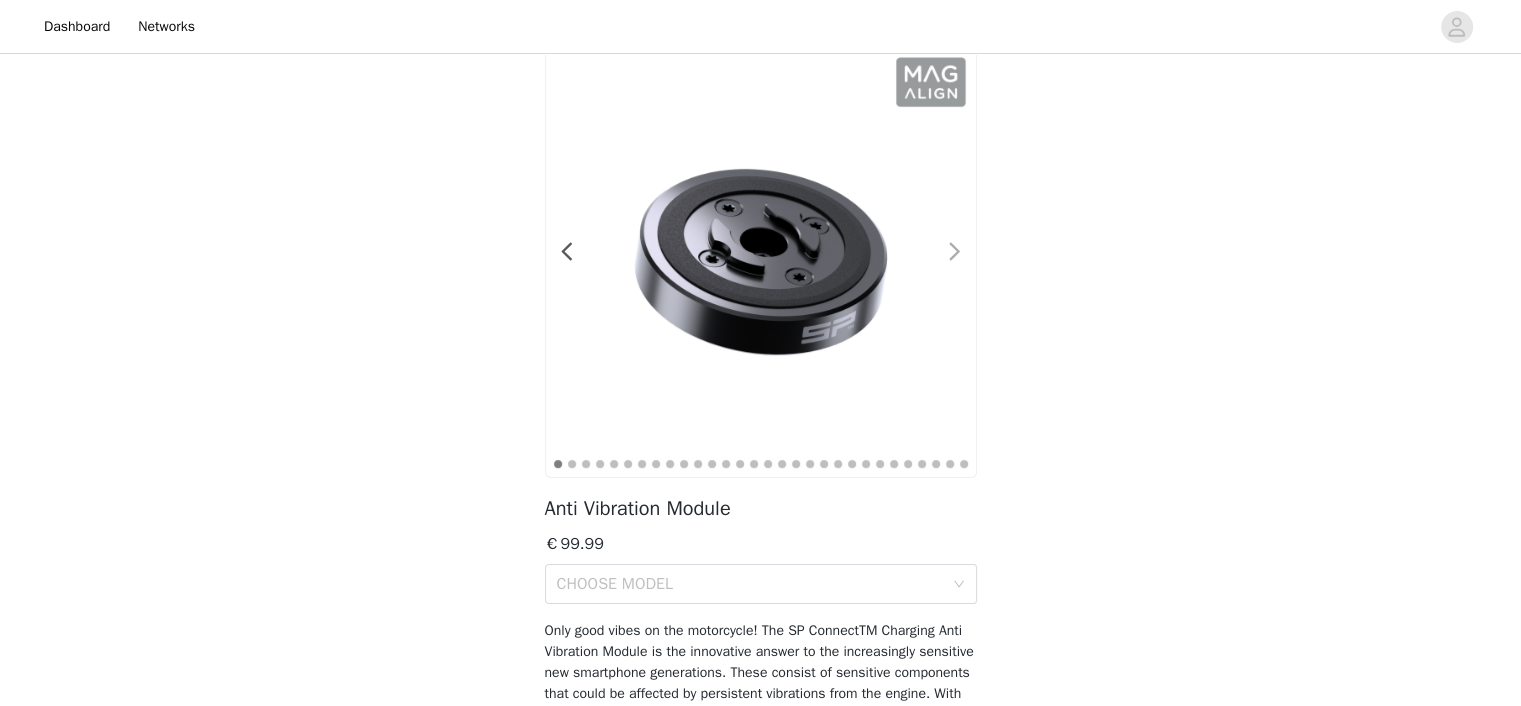 click at bounding box center (955, 252) 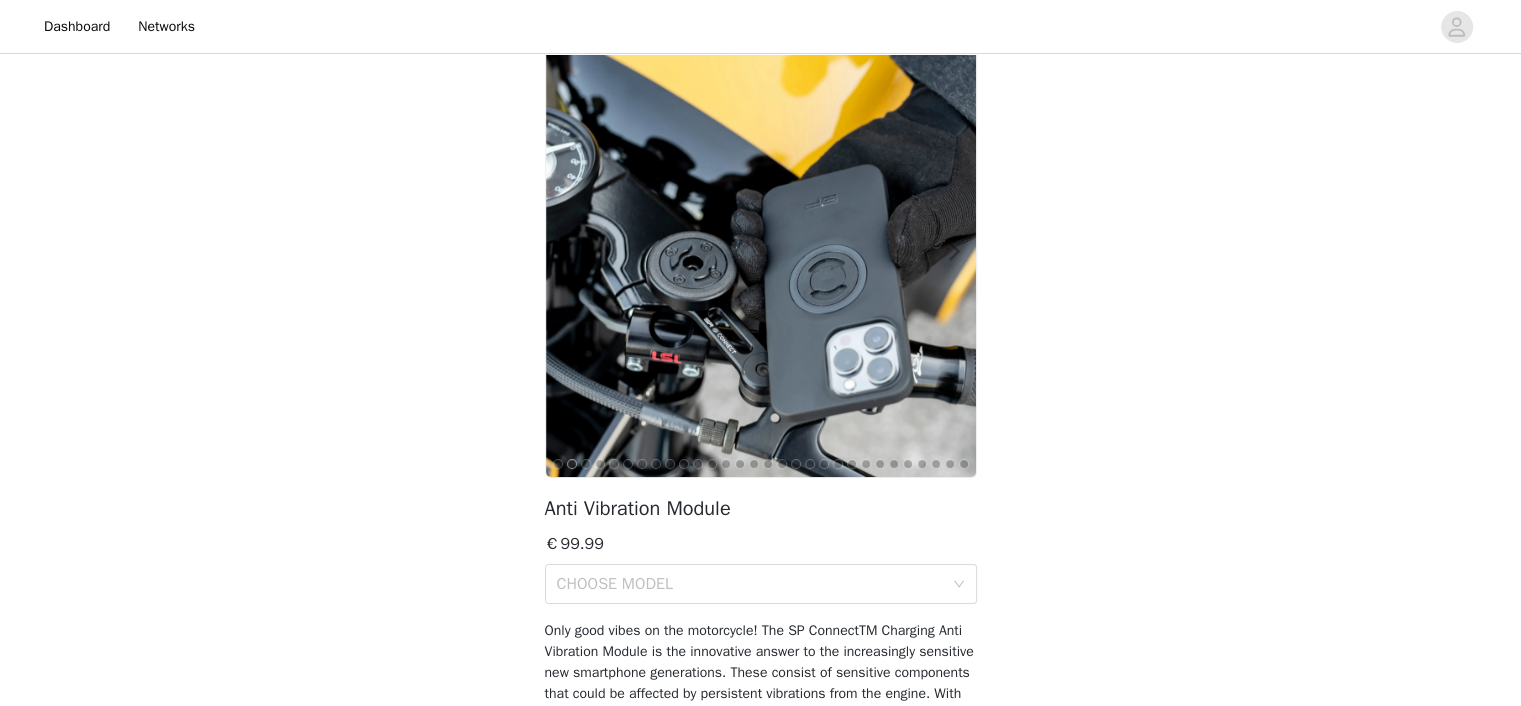 click at bounding box center [955, 252] 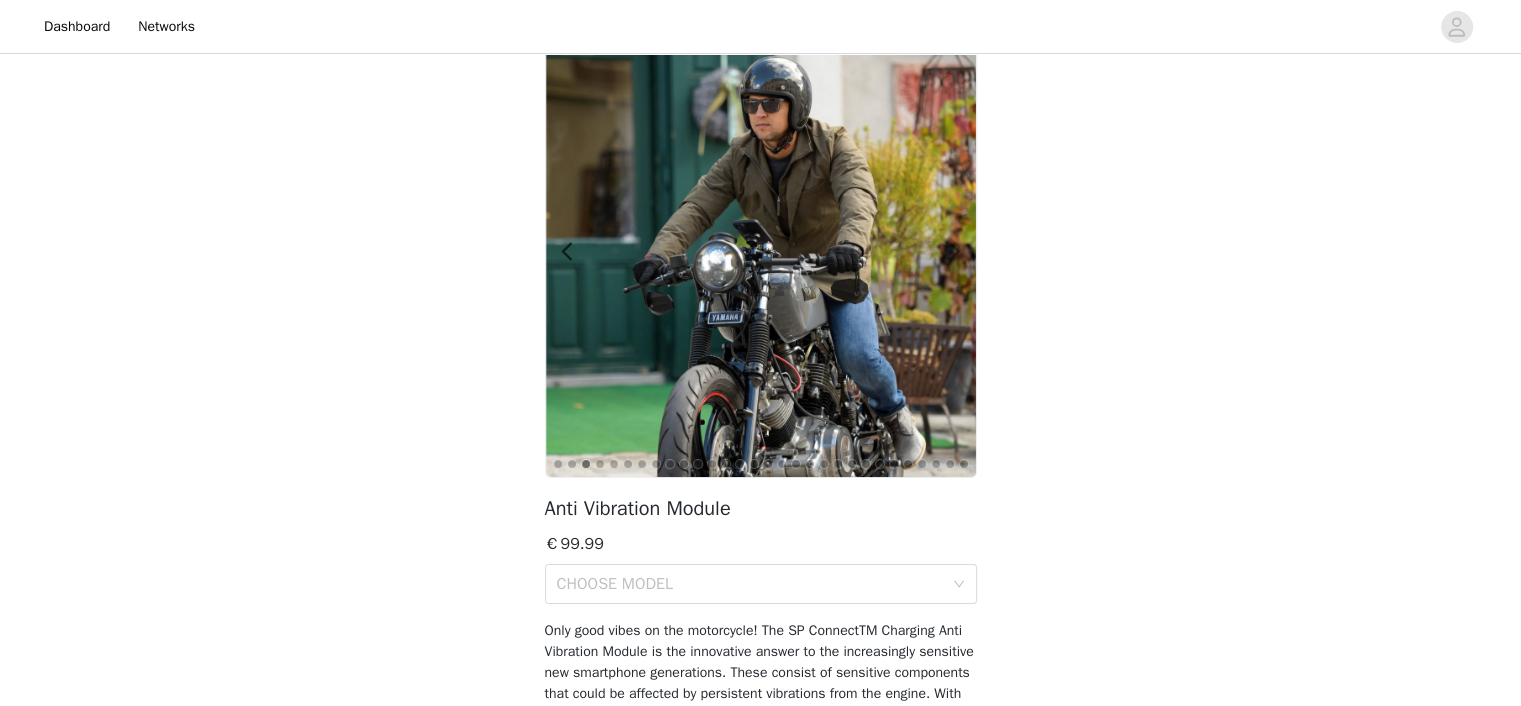 click at bounding box center [955, 252] 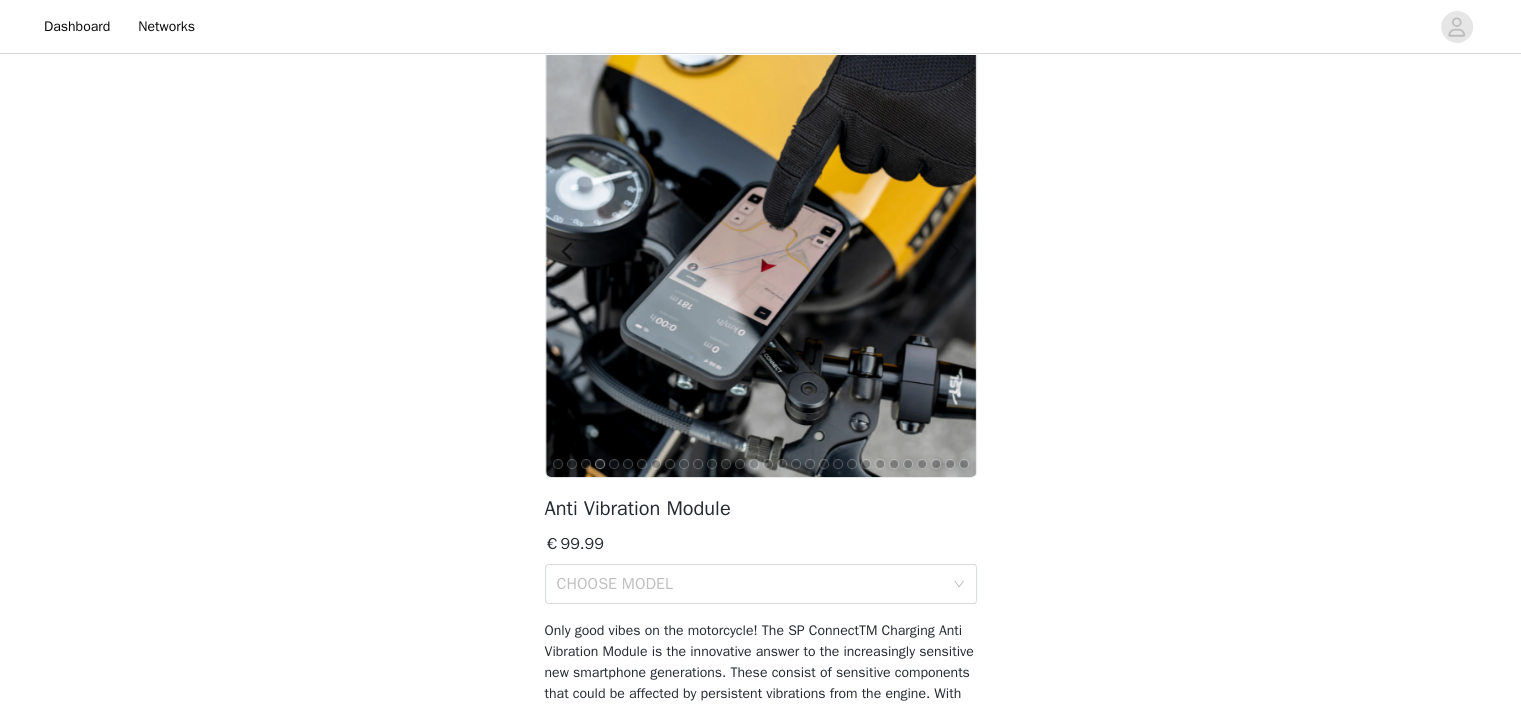 click at bounding box center [955, 252] 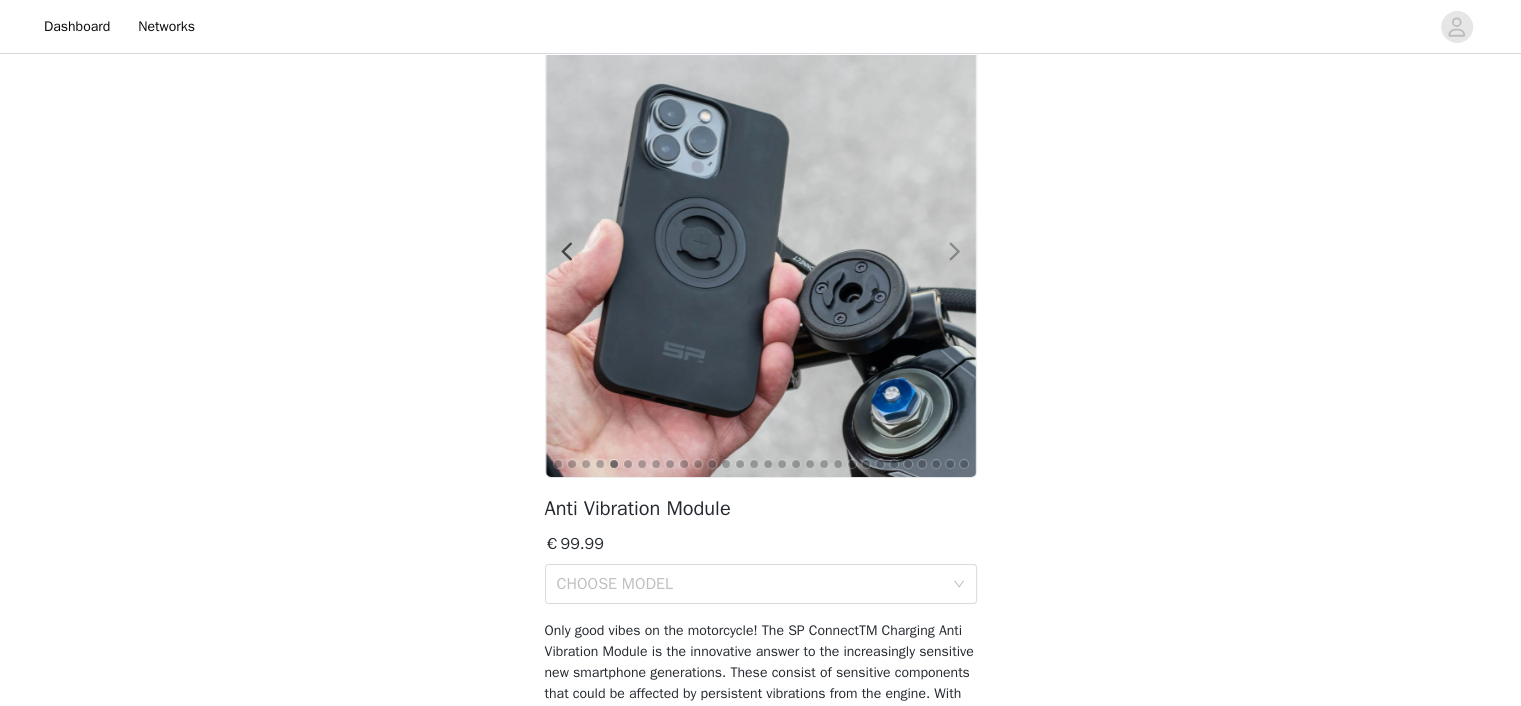 click at bounding box center [955, 252] 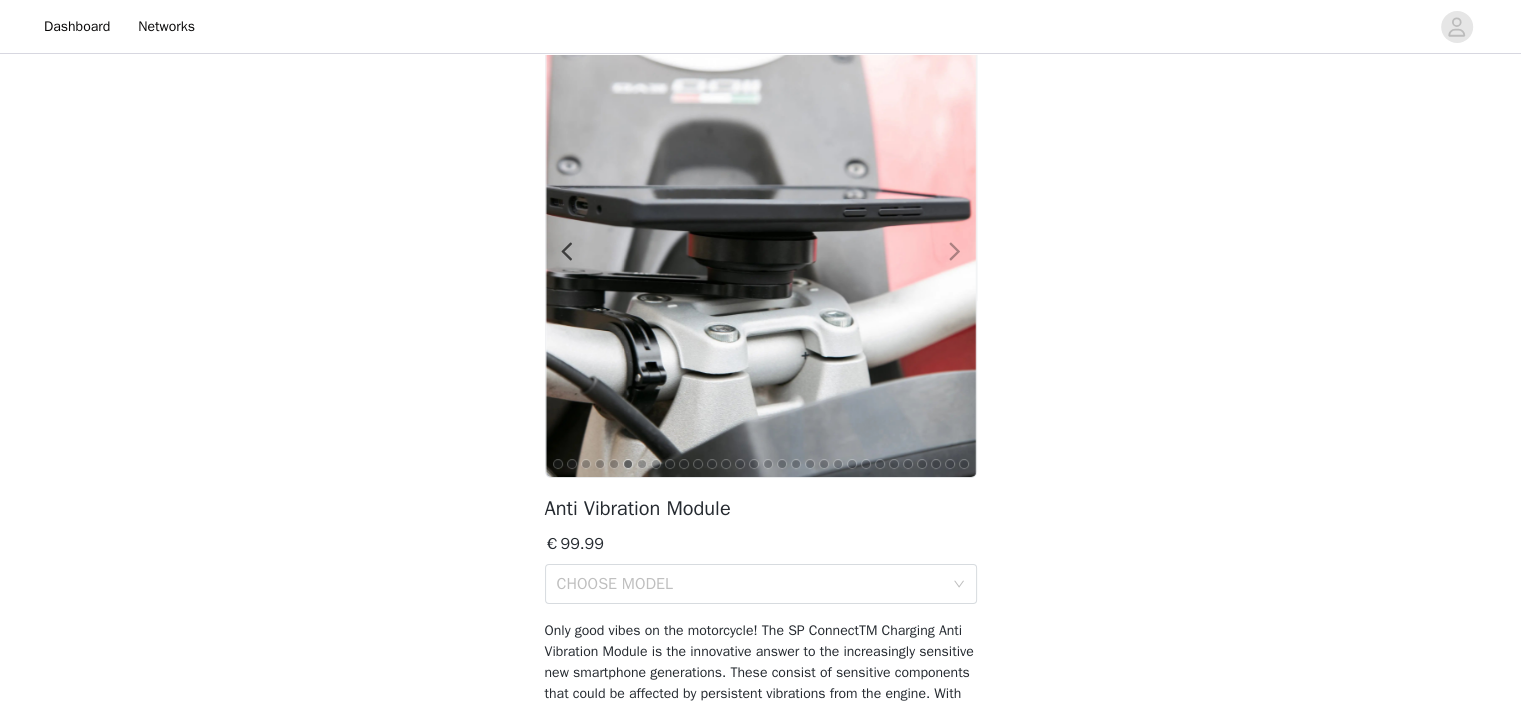 click at bounding box center (955, 252) 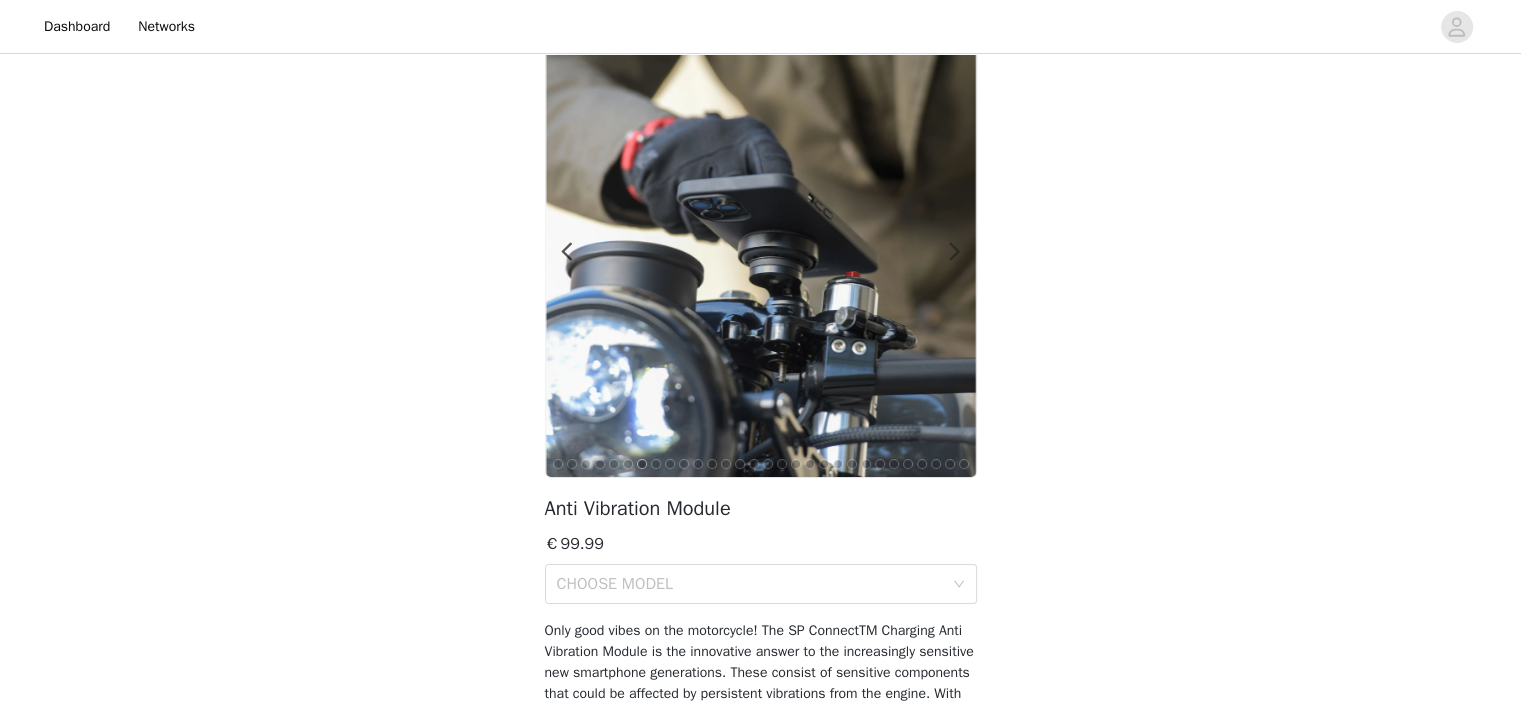 click at bounding box center (955, 252) 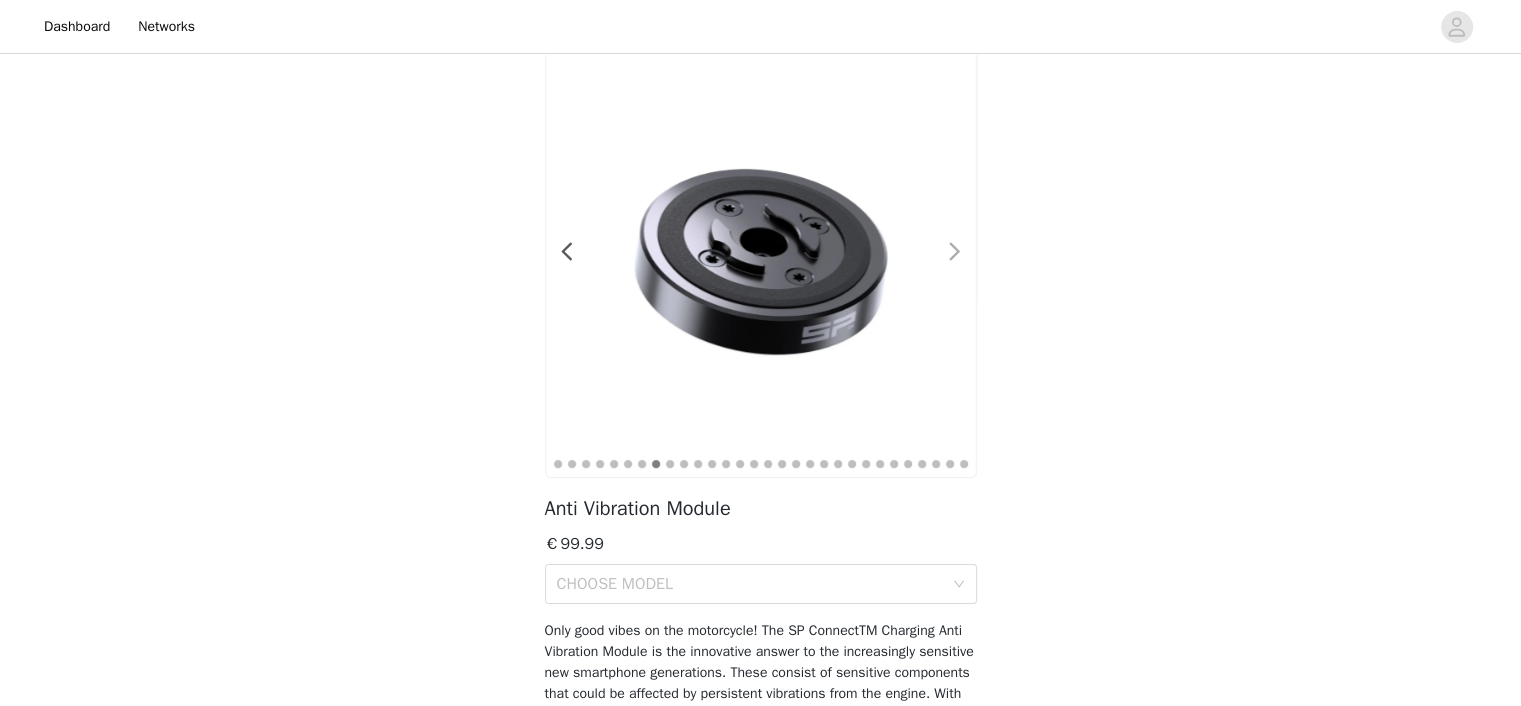 click at bounding box center [955, 252] 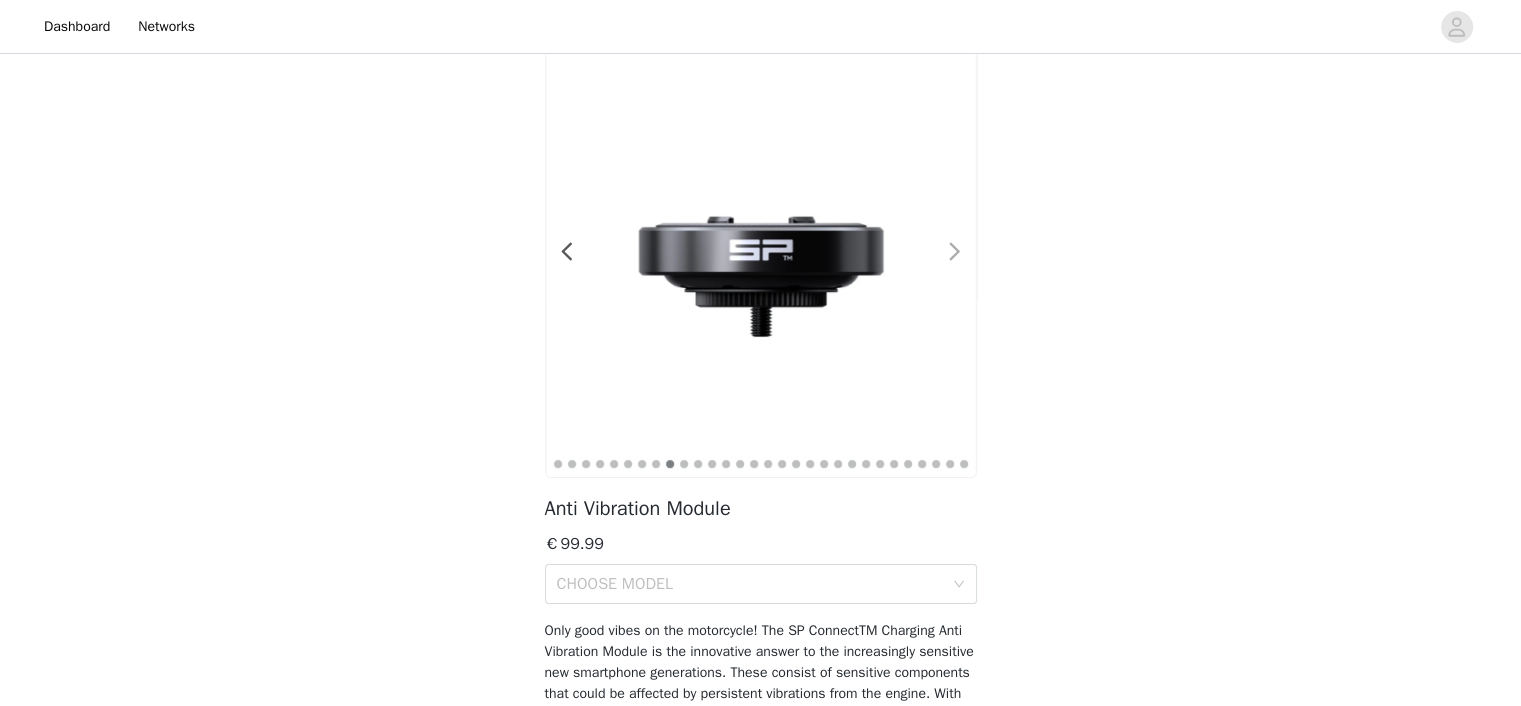 click at bounding box center [955, 252] 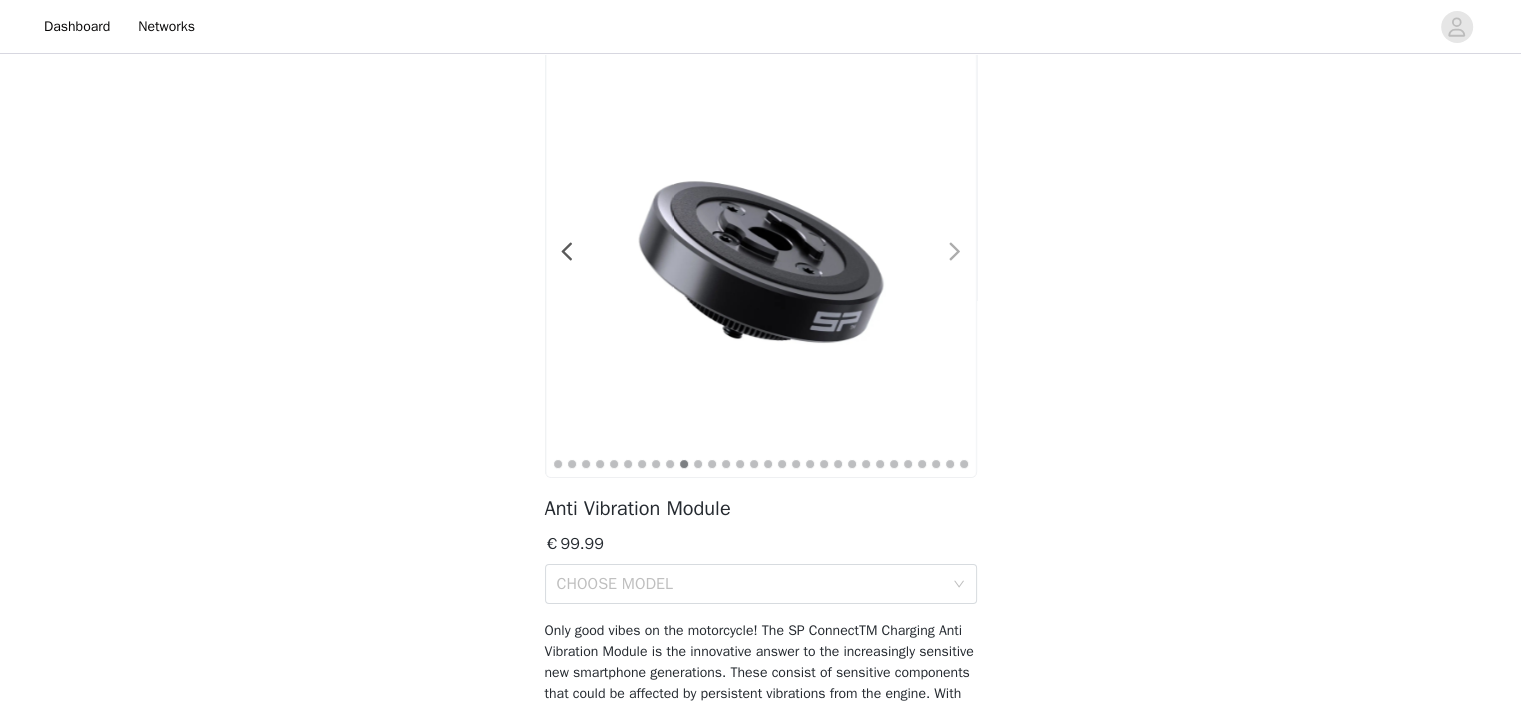click at bounding box center [955, 252] 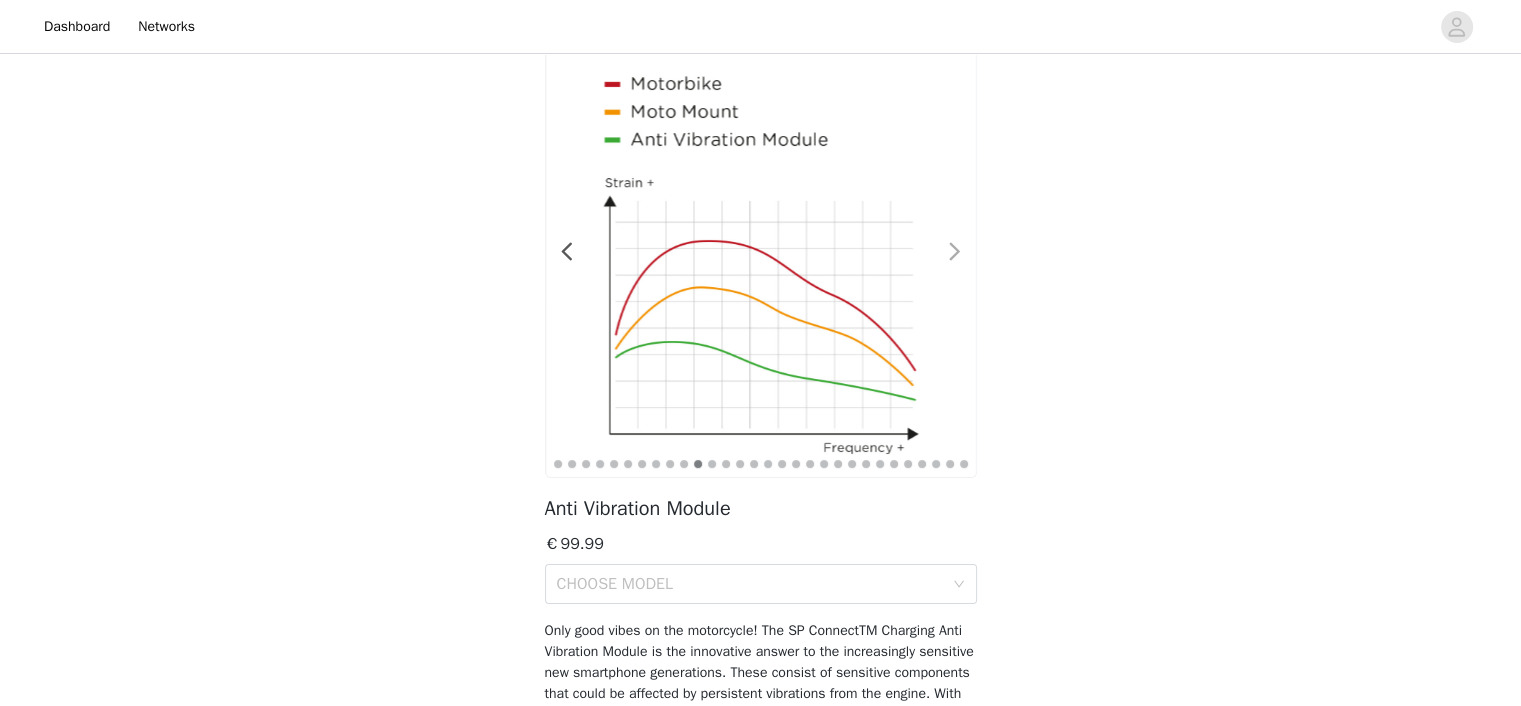 click at bounding box center [955, 252] 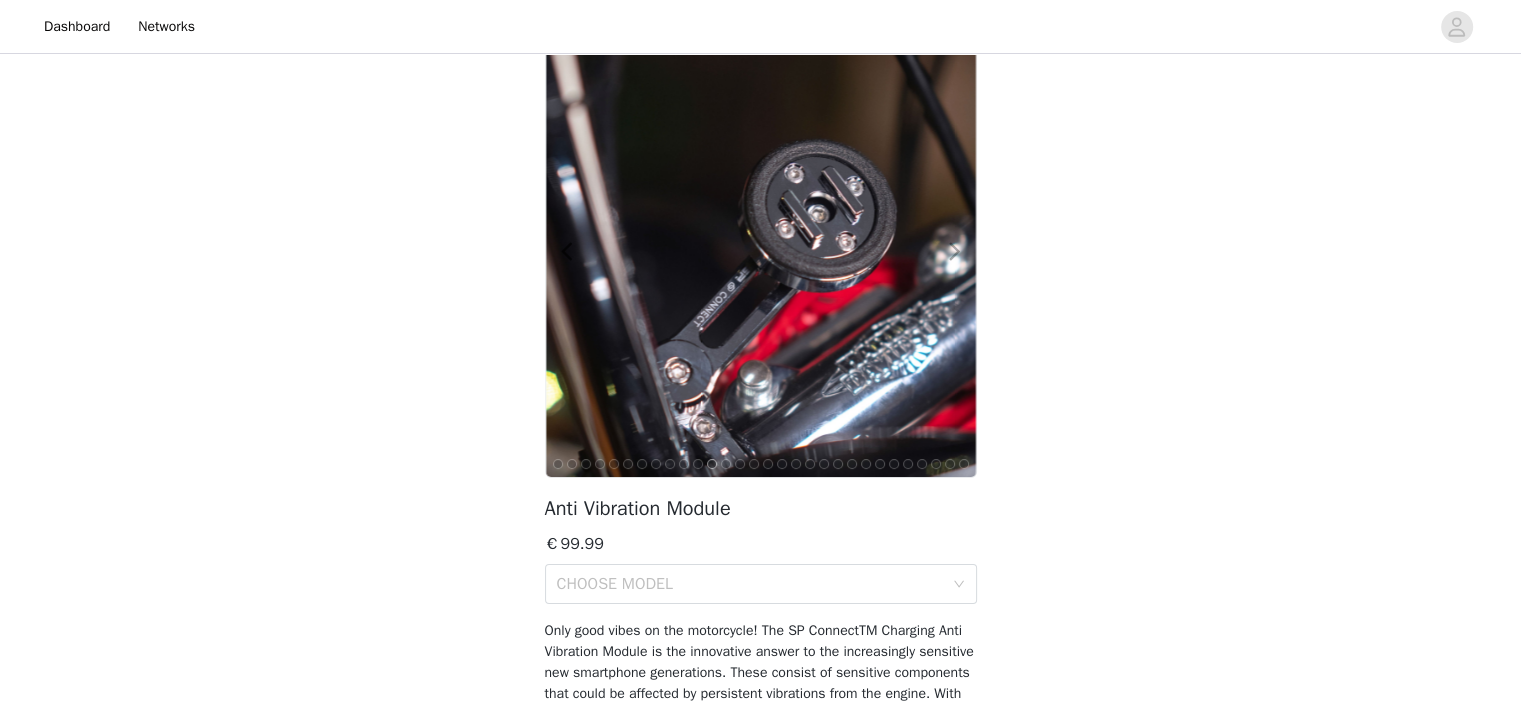 click at bounding box center (955, 252) 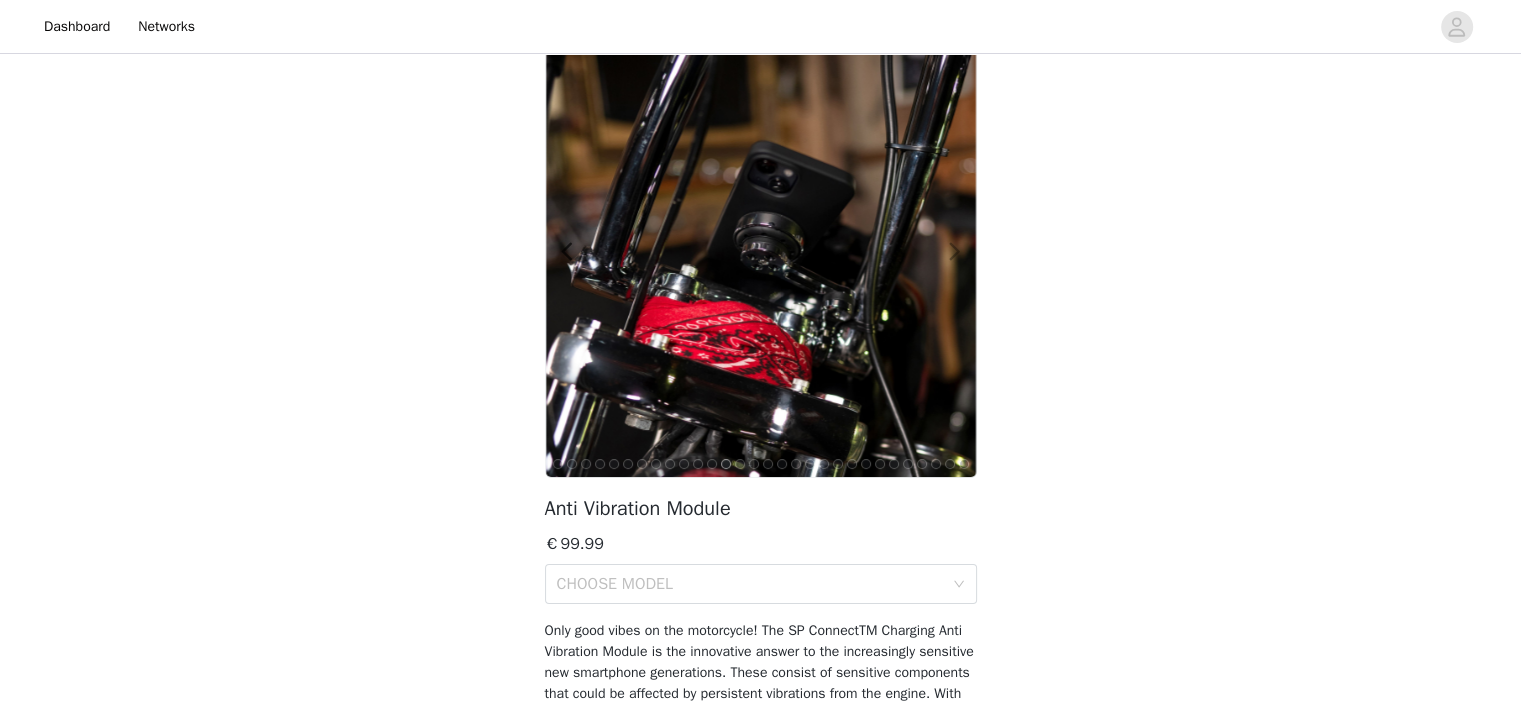 click at bounding box center [955, 252] 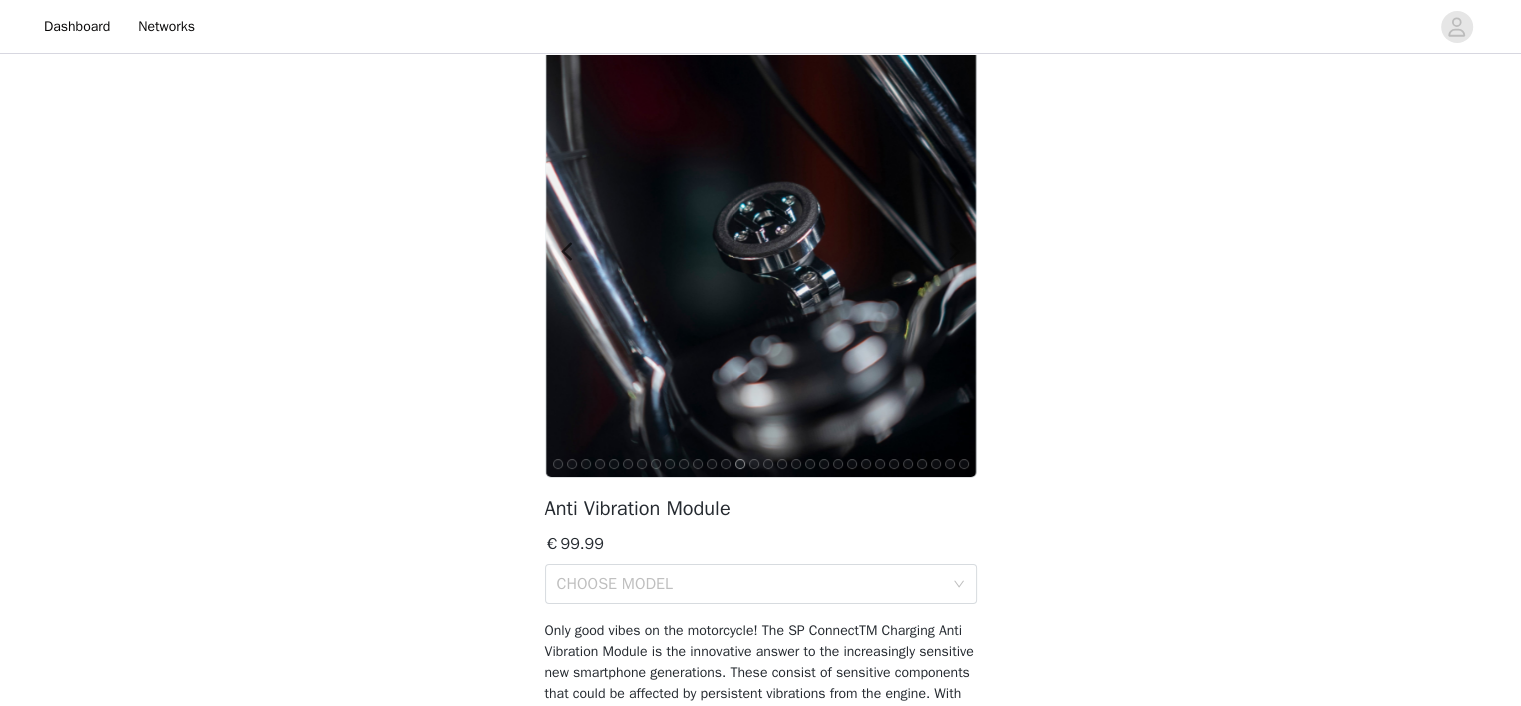 click at bounding box center [955, 252] 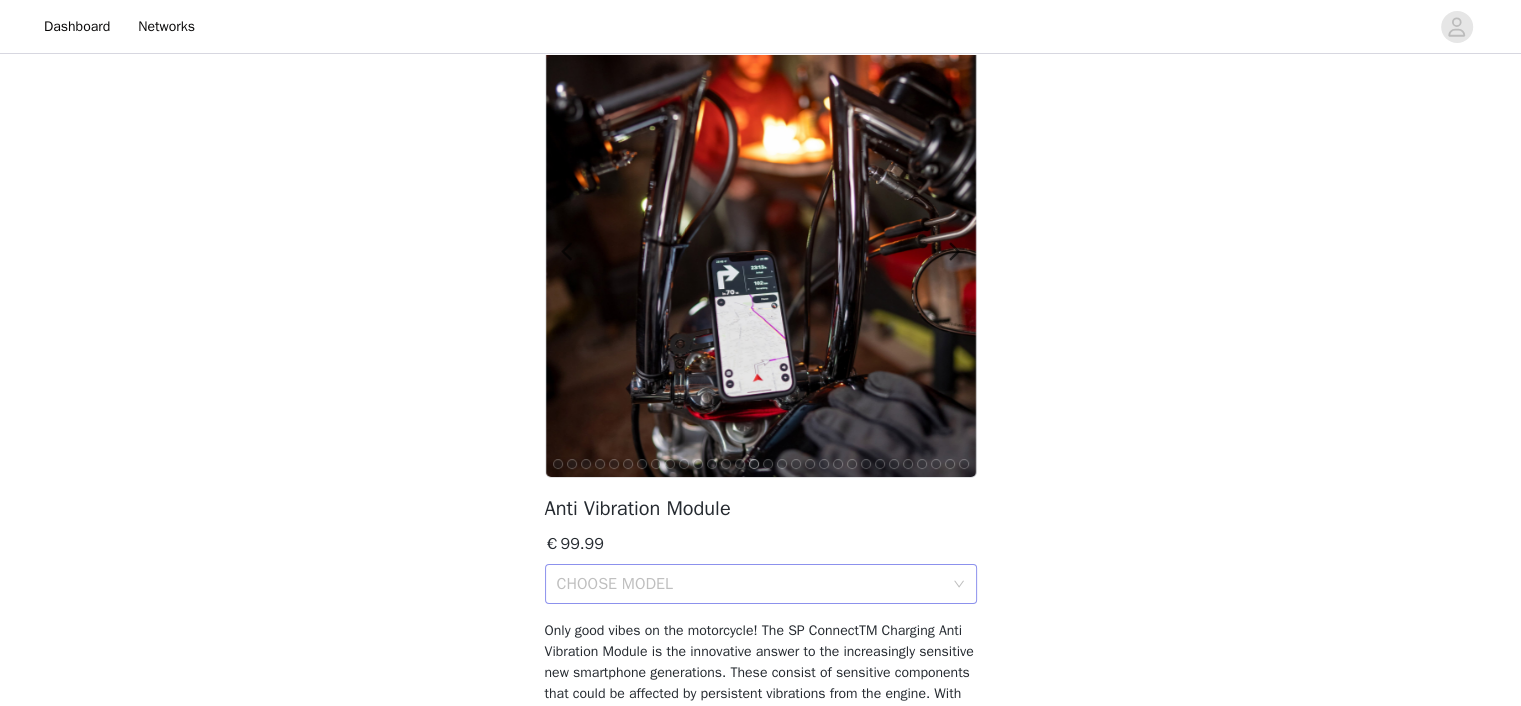 click on "CHOOSE MODEL" at bounding box center (750, 584) 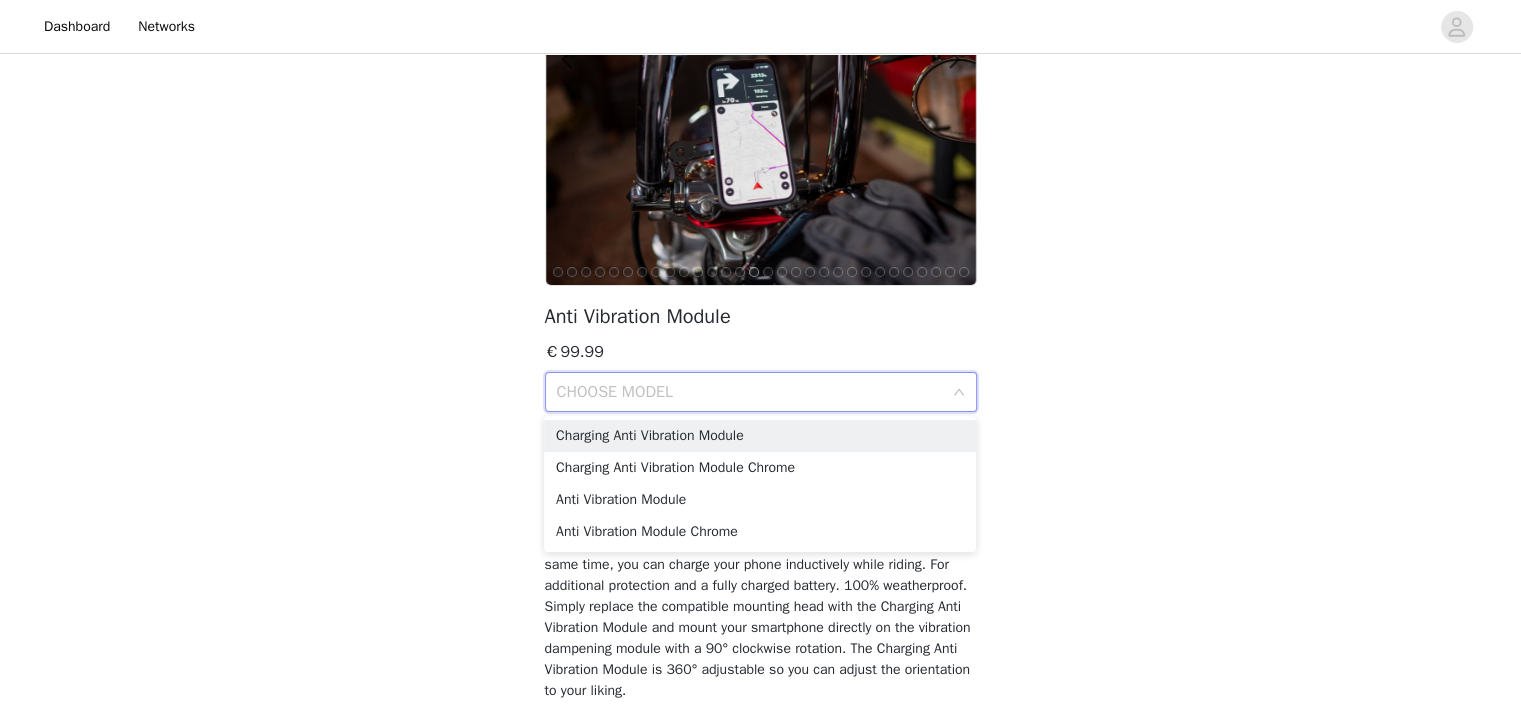 scroll, scrollTop: 277, scrollLeft: 0, axis: vertical 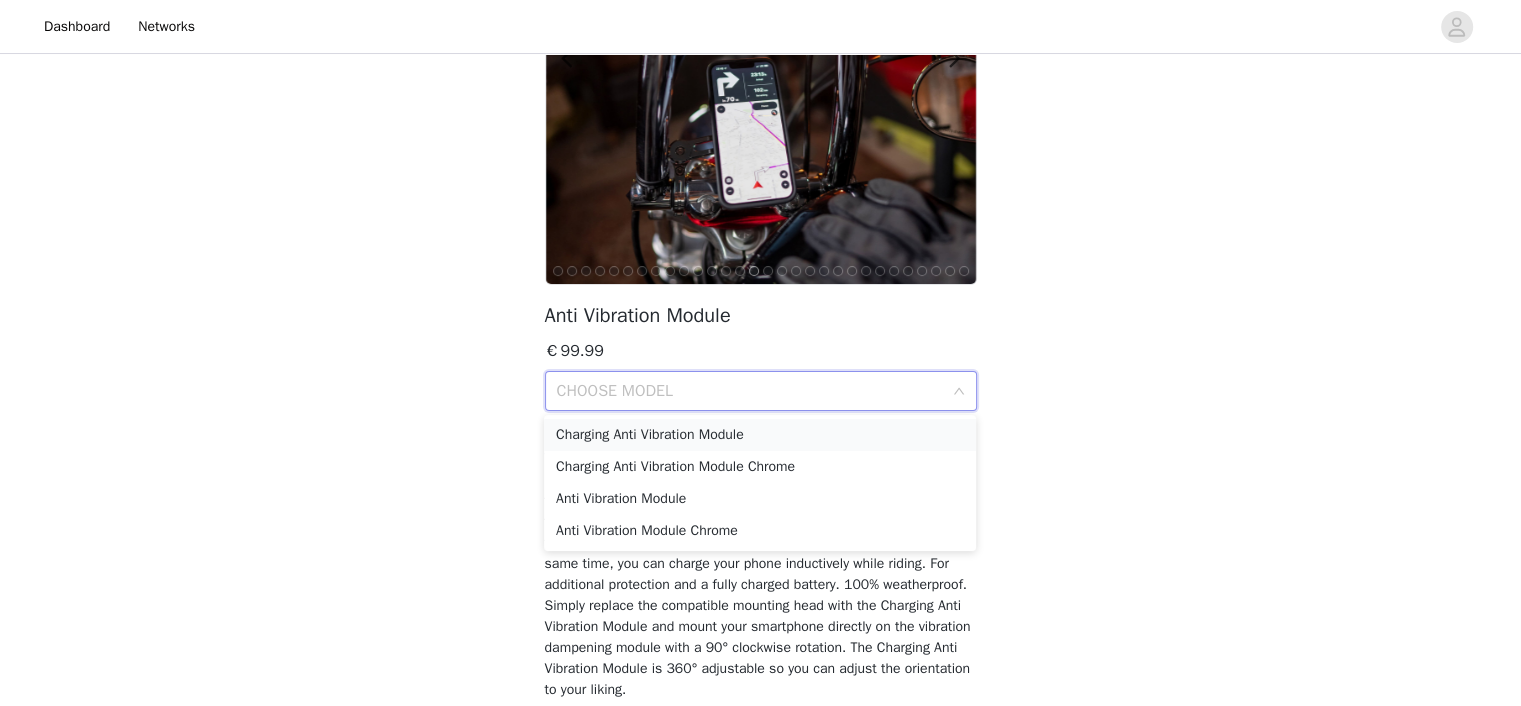 click on "Charging Anti Vibration Module" at bounding box center (760, 435) 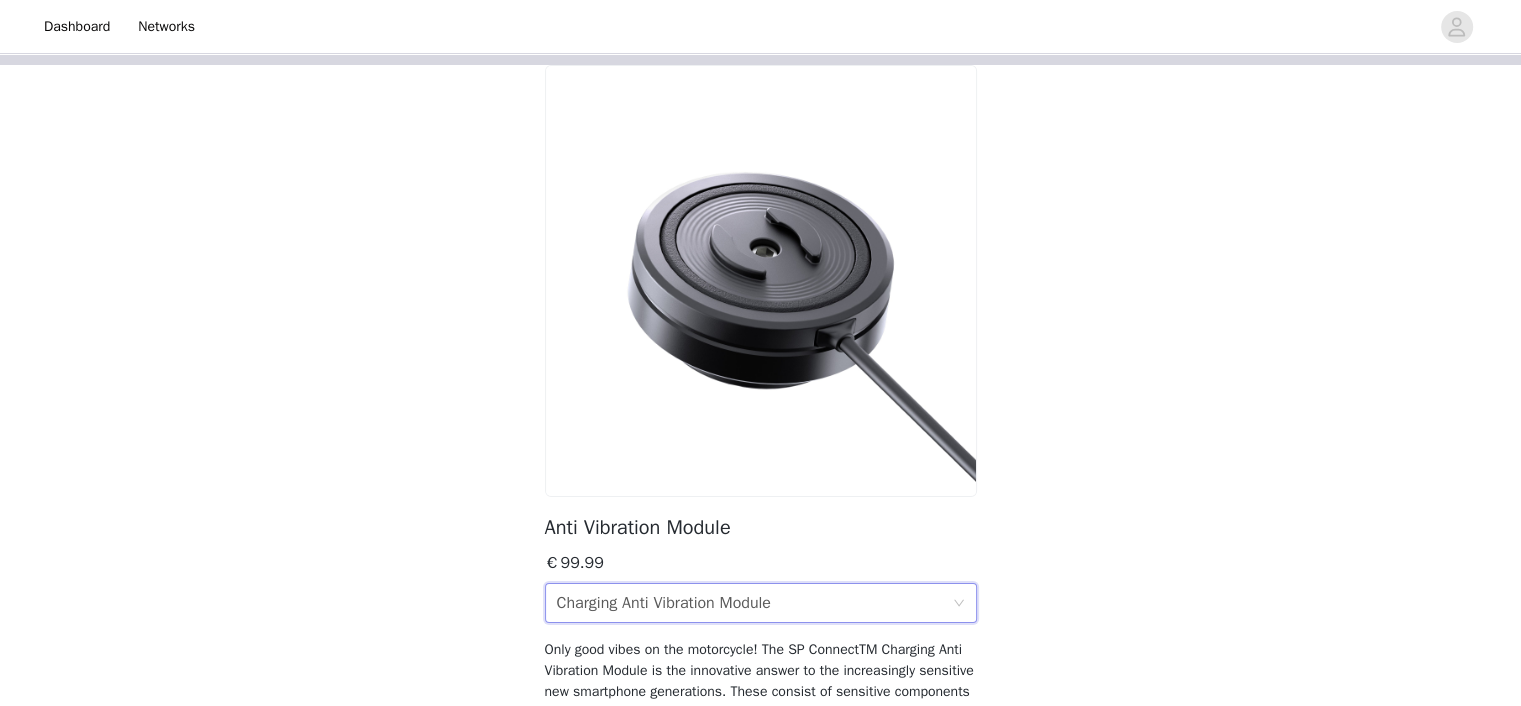 scroll, scrollTop: 391, scrollLeft: 0, axis: vertical 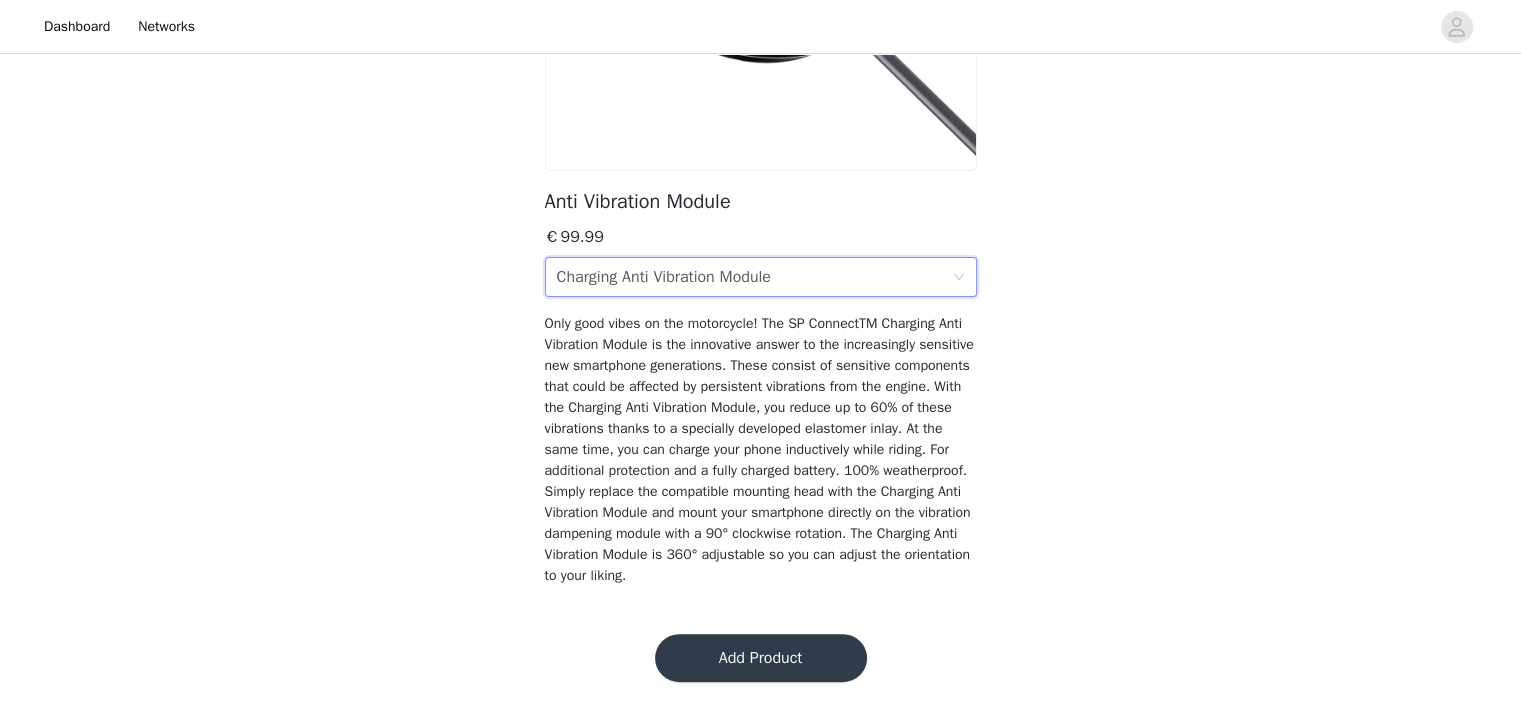 click on "Add Product" at bounding box center [761, 658] 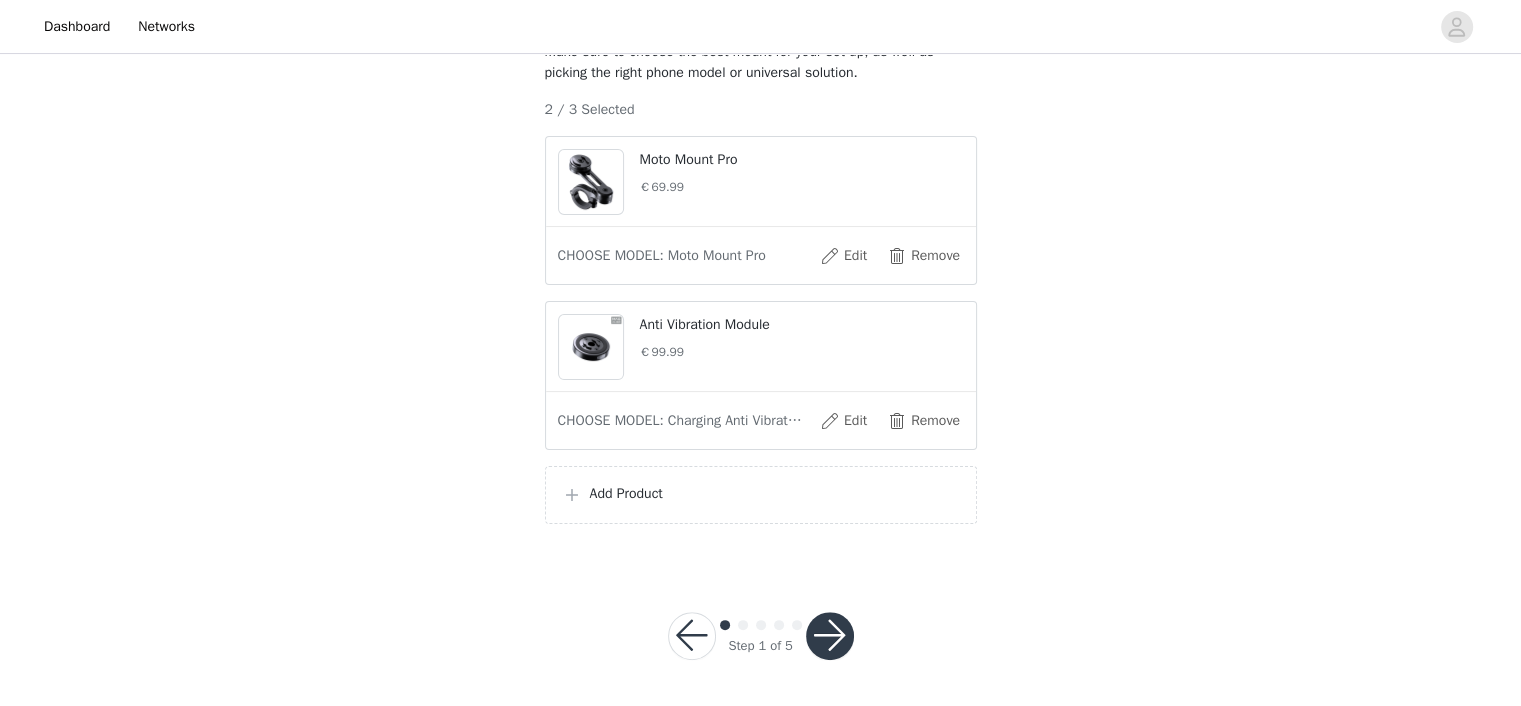 scroll, scrollTop: 361, scrollLeft: 0, axis: vertical 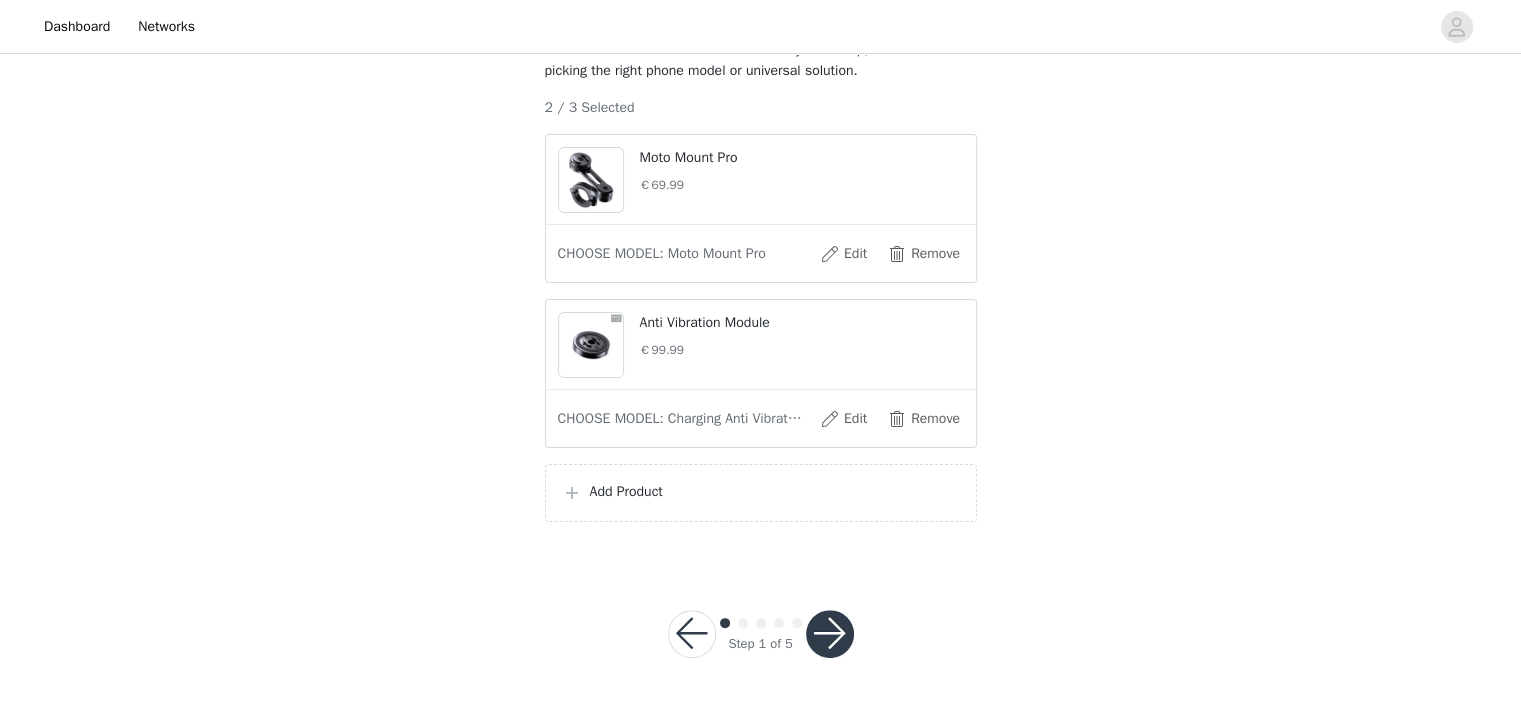 click on "Add Product" at bounding box center (761, 493) 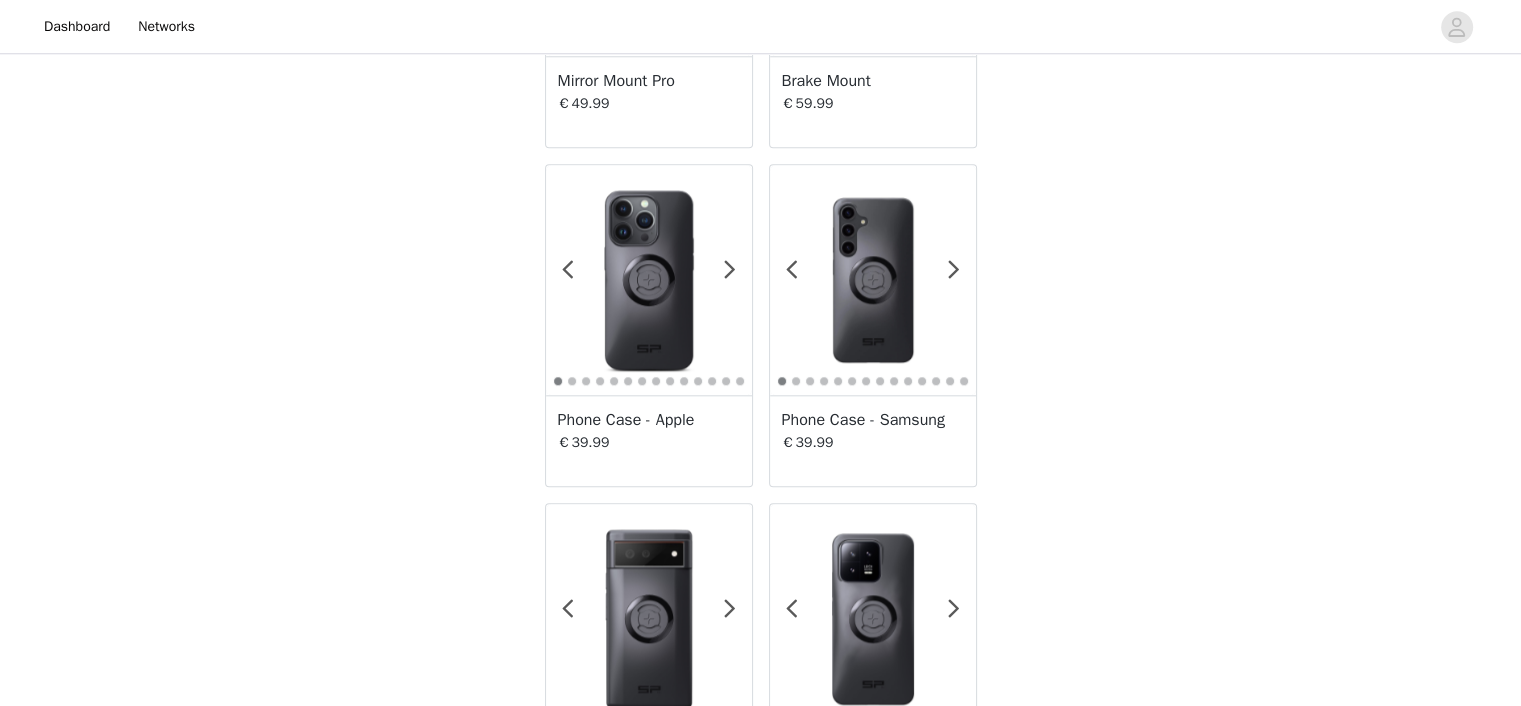 scroll, scrollTop: 2000, scrollLeft: 0, axis: vertical 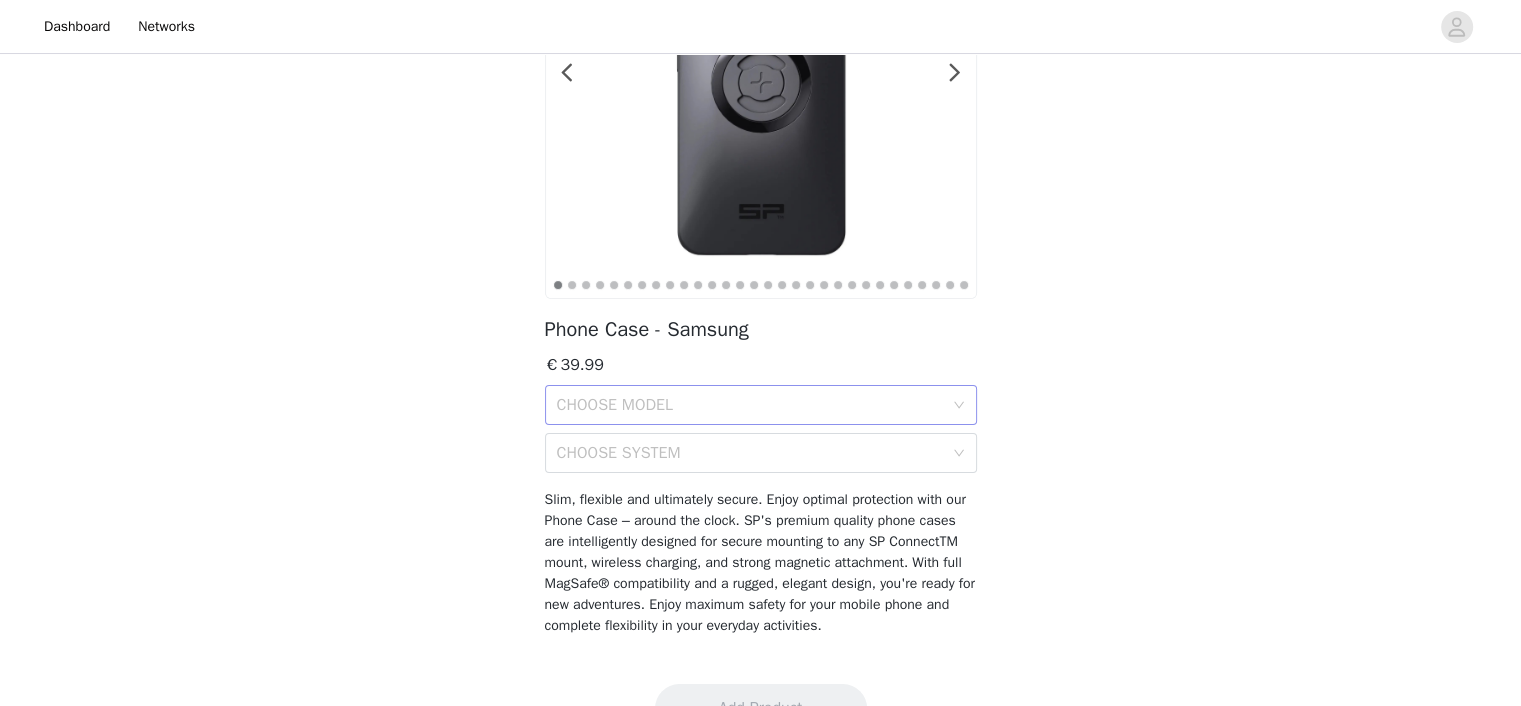 click on "CHOOSE MODEL" at bounding box center (750, 405) 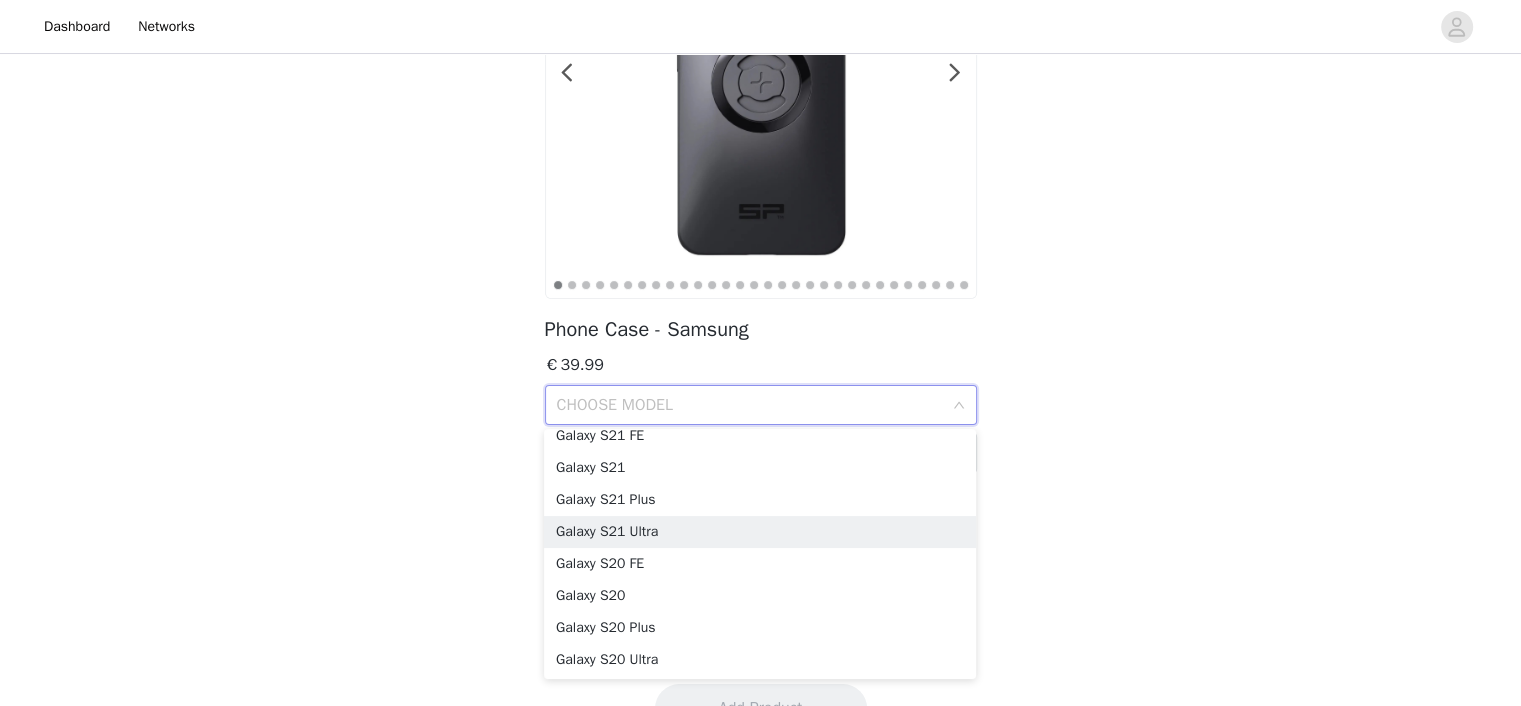 scroll, scrollTop: 0, scrollLeft: 0, axis: both 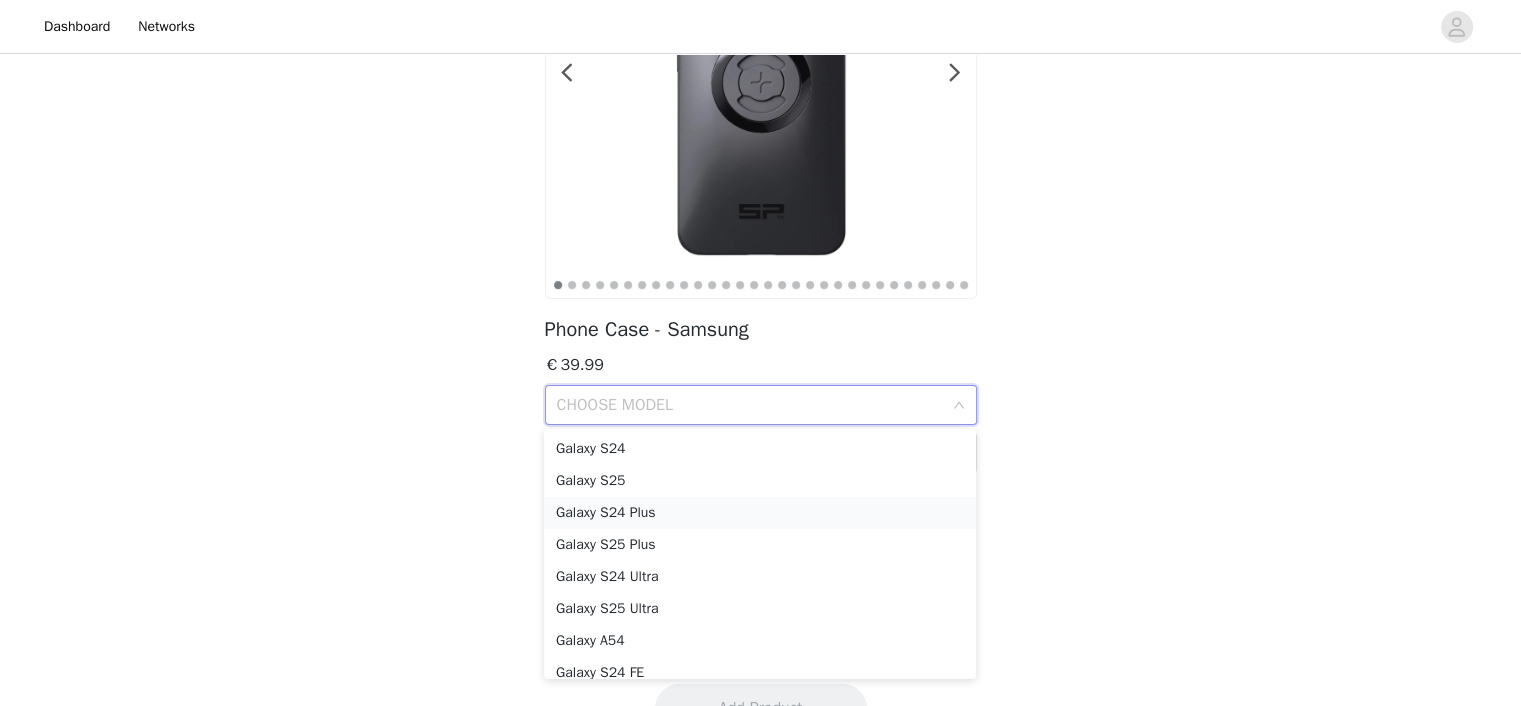 click on "Galaxy S24 Plus" at bounding box center [760, 513] 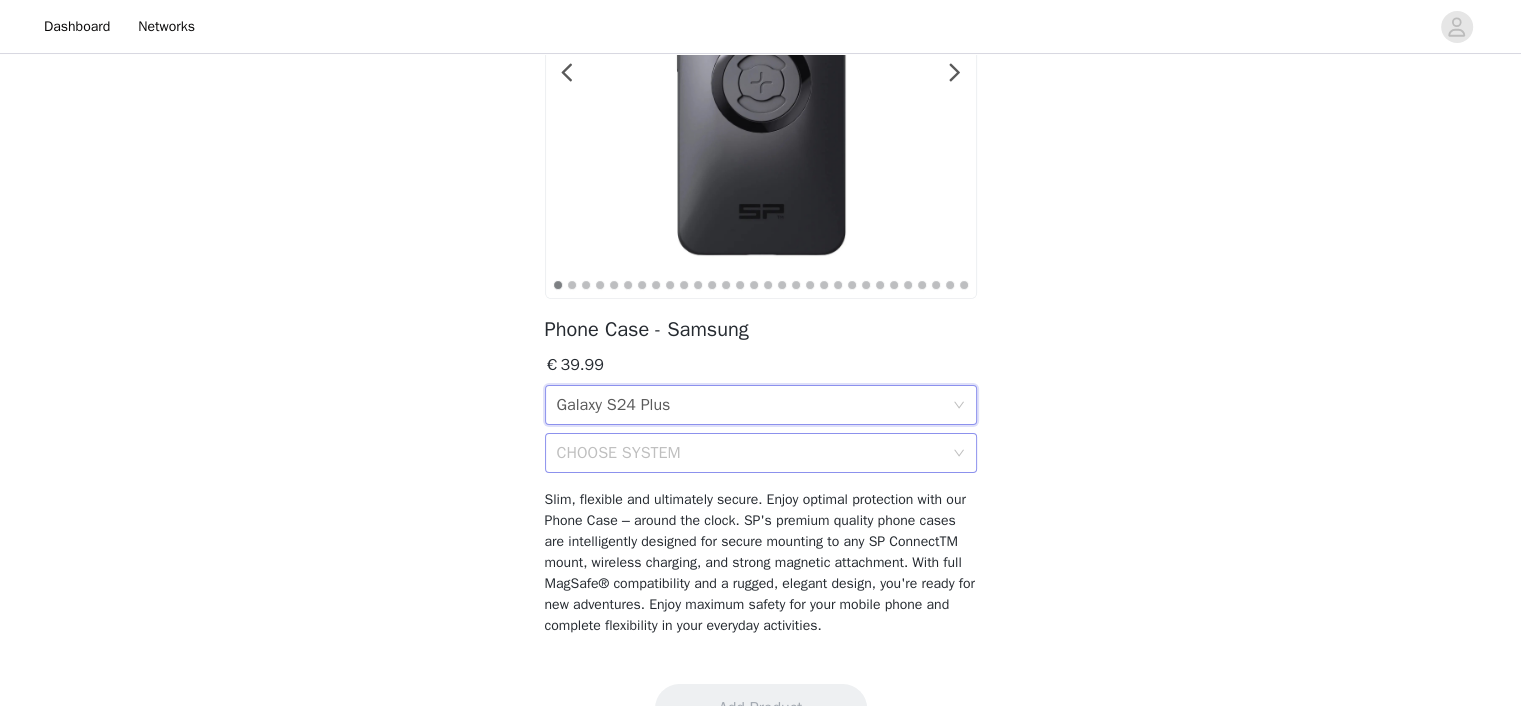 click on "CHOOSE SYSTEM" at bounding box center (750, 453) 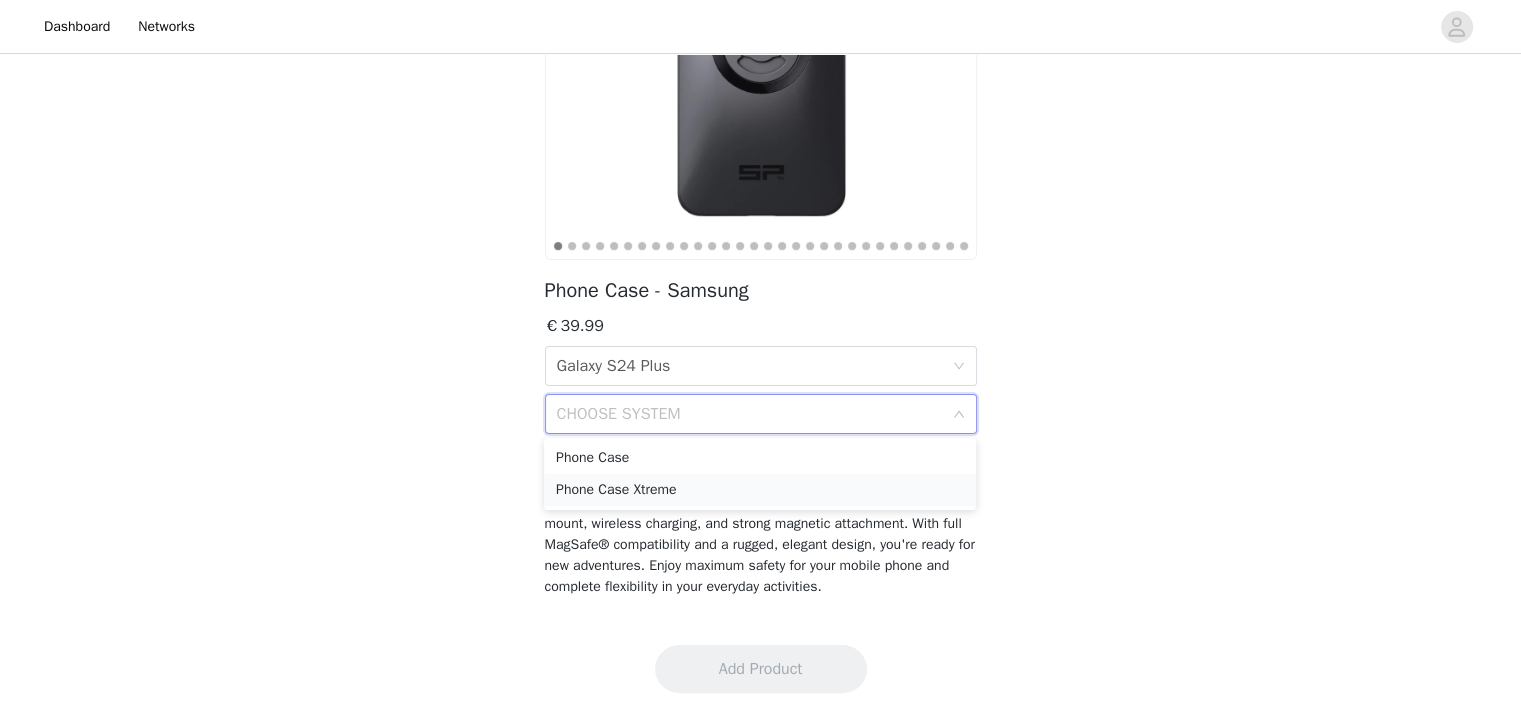 scroll, scrollTop: 313, scrollLeft: 0, axis: vertical 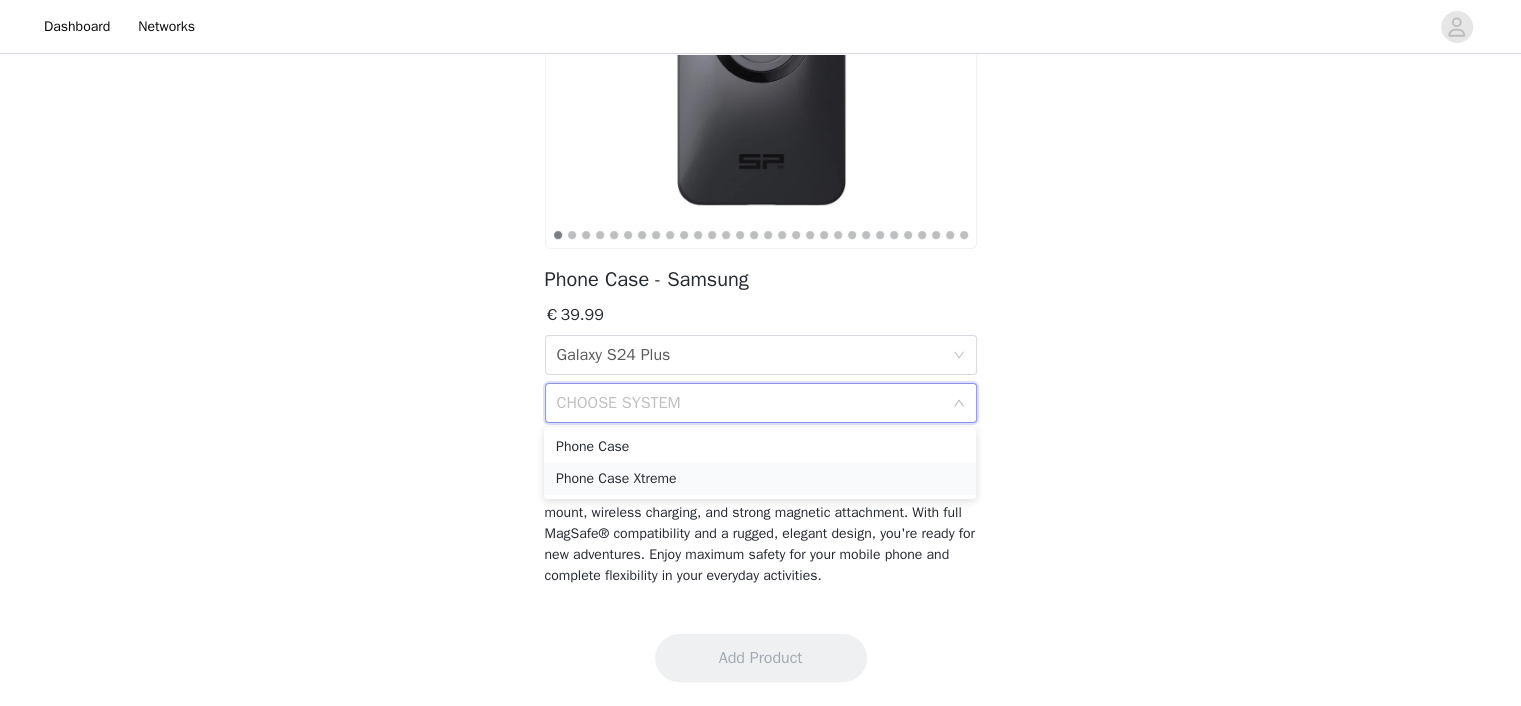 click on "Phone Case Xtreme" at bounding box center [760, 479] 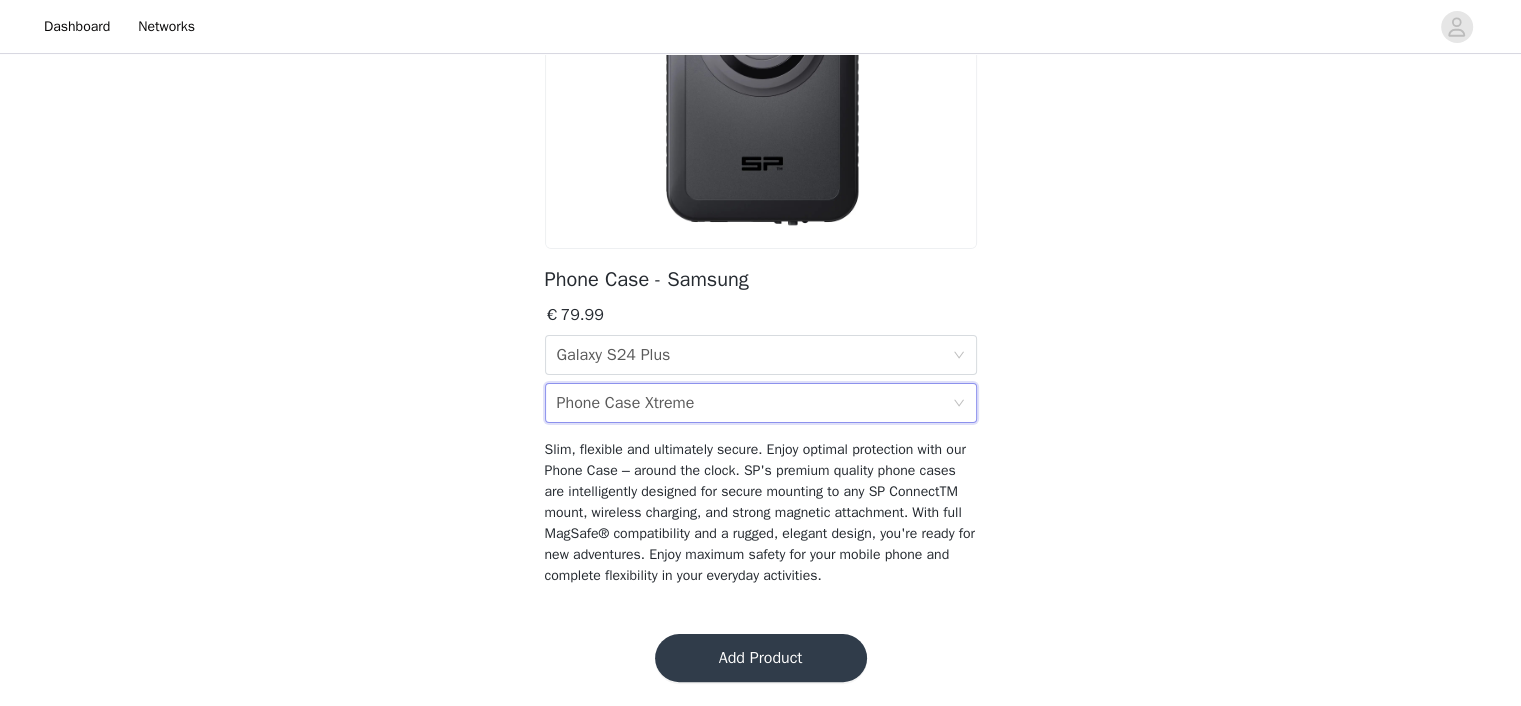 click on "Back
Phone Case - Samsung
€79.99
CHOOSE MODEL Galaxy S24 Plus CHOOSE SYSTEM Phone Case Xtreme     Slim, flexible and ultimately secure. Enjoy optimal protection with our Phone Case – around the clock. SP's premium quality phone cases are intelligently designed for secure mounting to any SP ConnectTM mount, wireless charging, and strong magnetic attachment. With full MagSafe® compatibility and a rugged, elegant design, you're ready for new adventures. Enjoy maximum safety for your mobile phone and complete flexibility in your everyday activities." at bounding box center (760, 177) 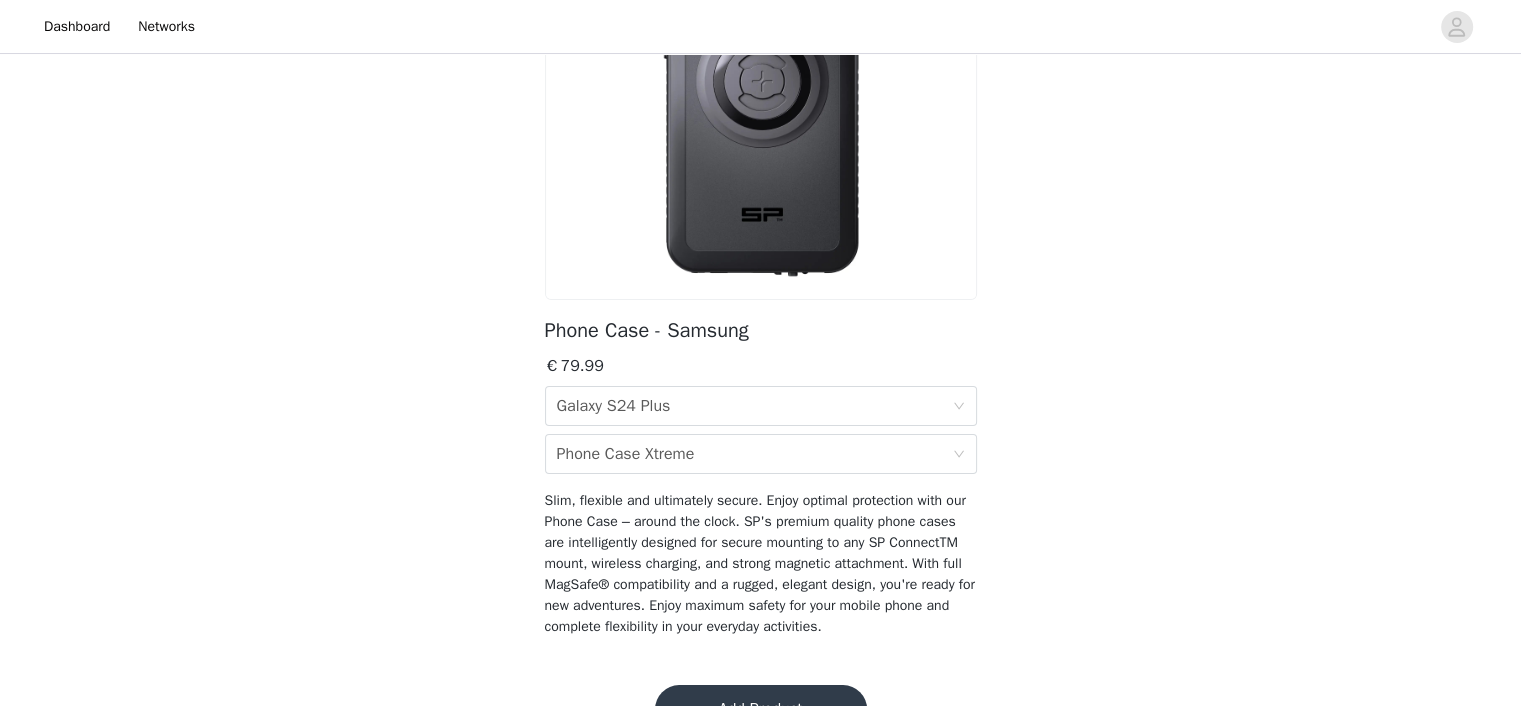 scroll, scrollTop: 313, scrollLeft: 0, axis: vertical 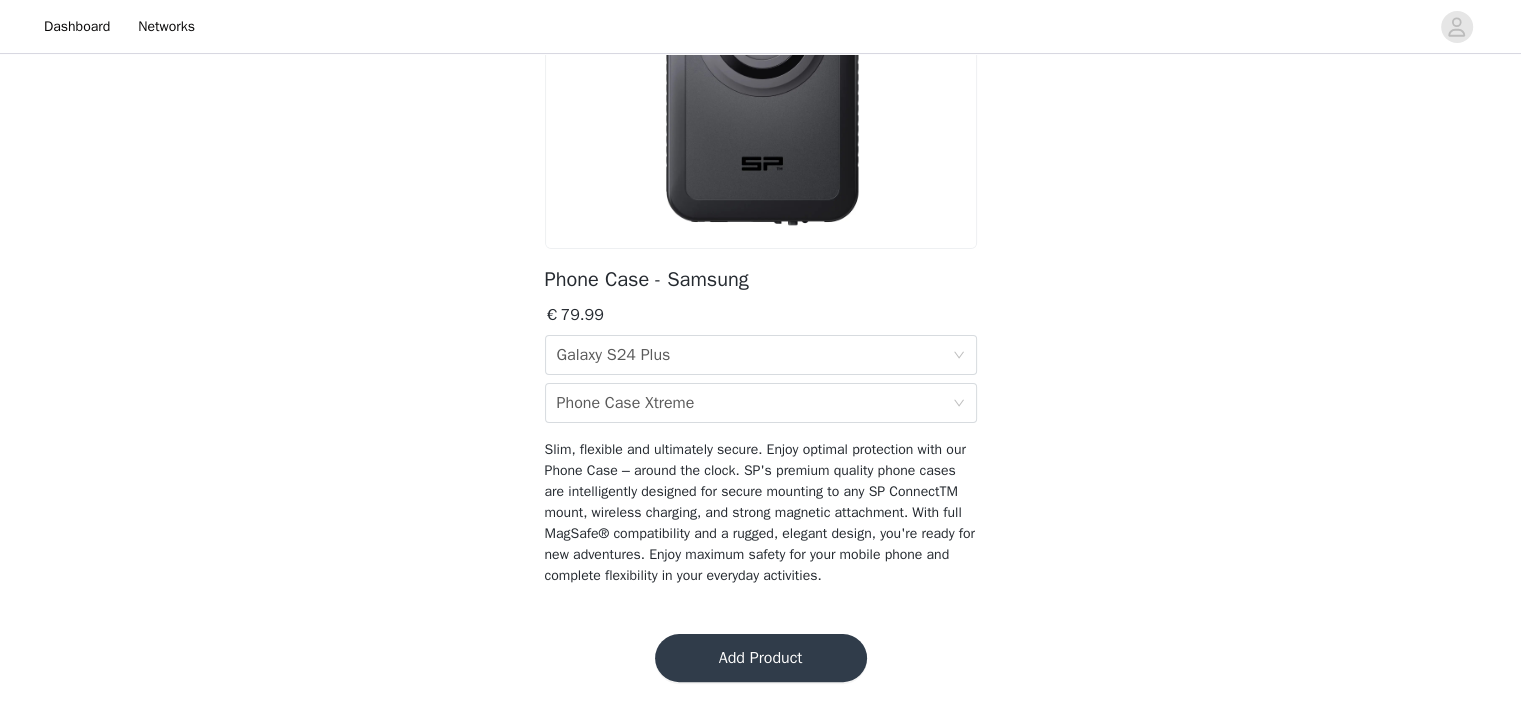 click on "Add Product" at bounding box center (761, 658) 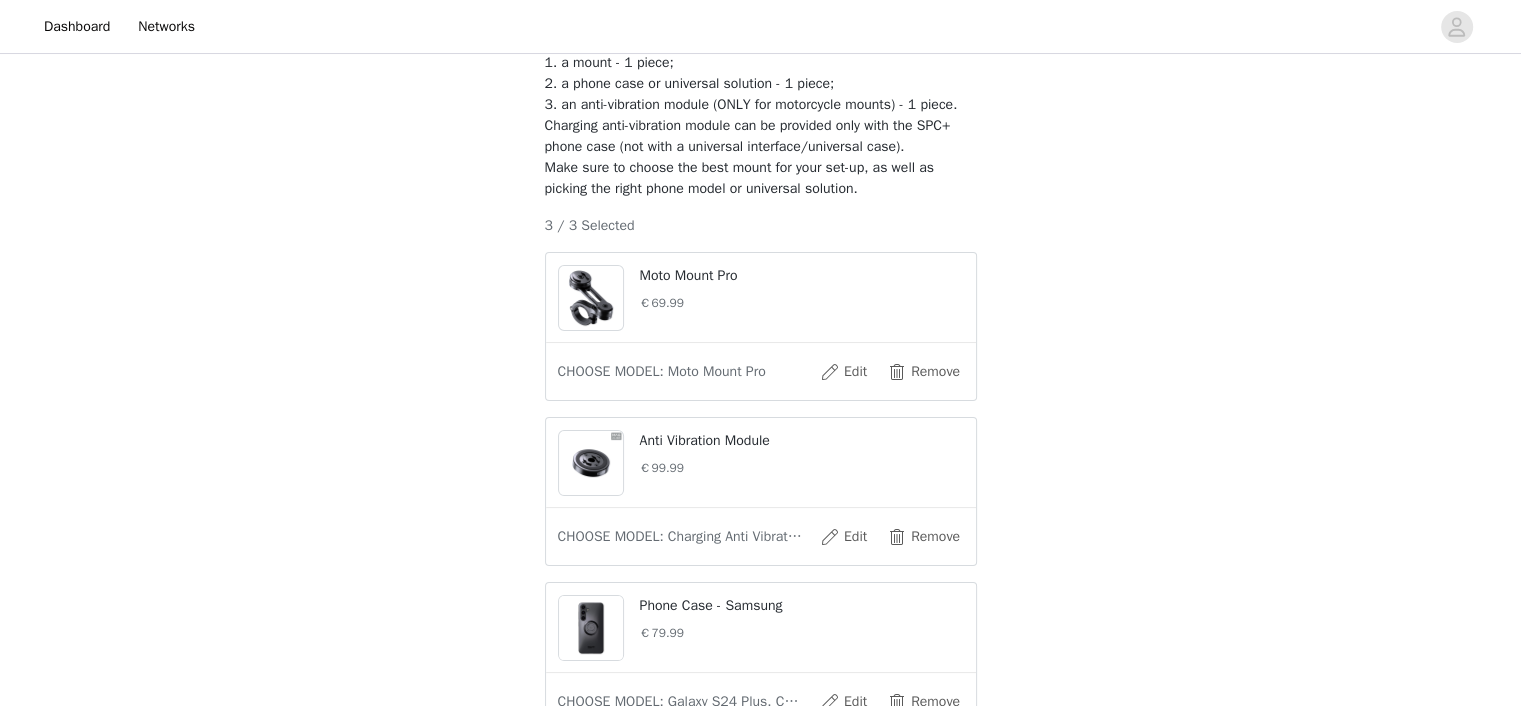 scroll, scrollTop: 224, scrollLeft: 0, axis: vertical 